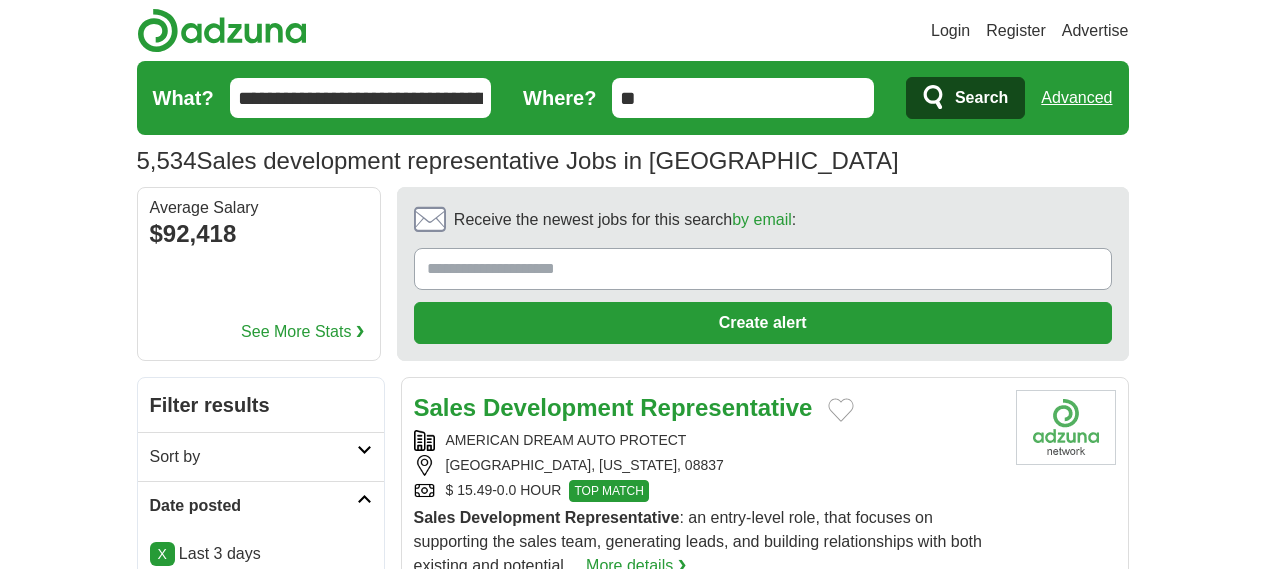 scroll, scrollTop: 0, scrollLeft: 0, axis: both 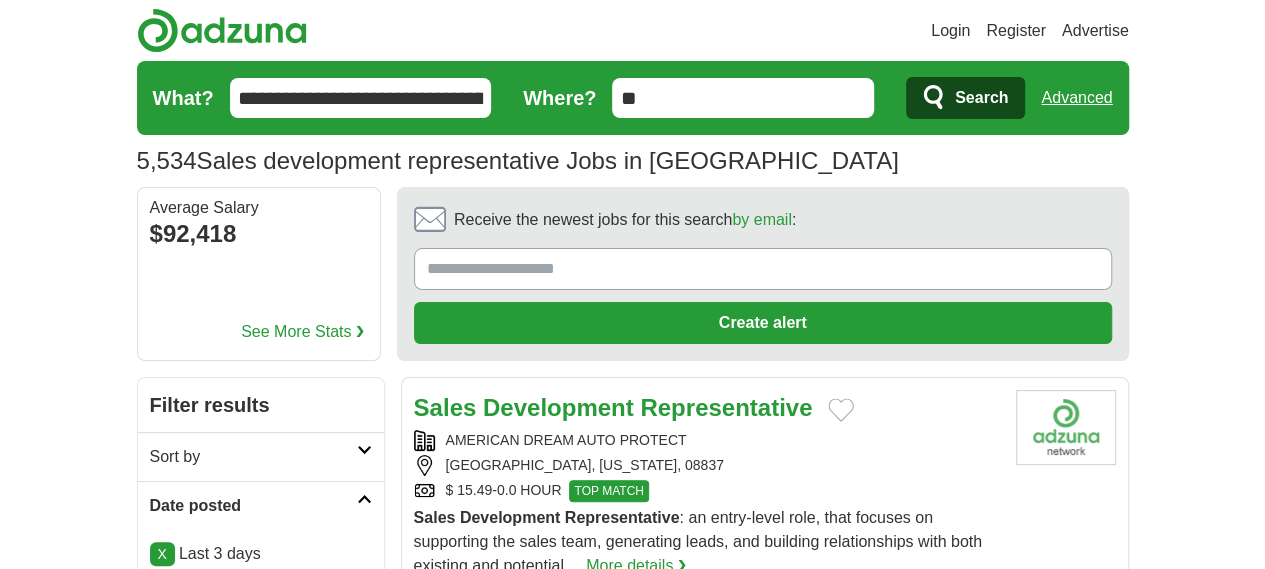 click on "X" at bounding box center (162, 554) 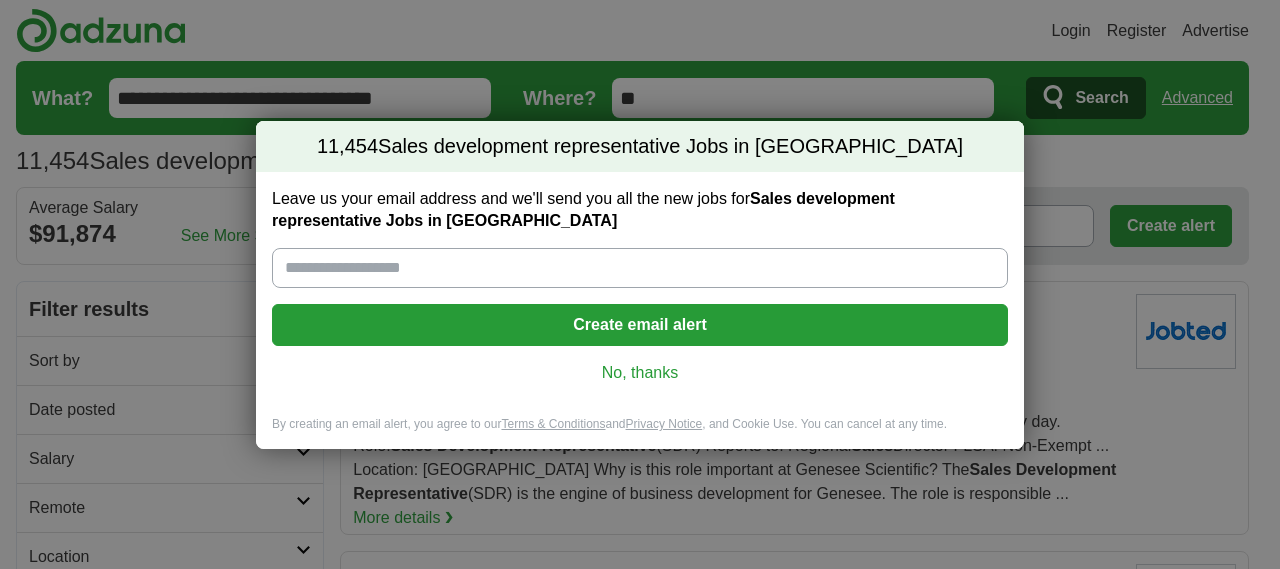 scroll, scrollTop: 0, scrollLeft: 0, axis: both 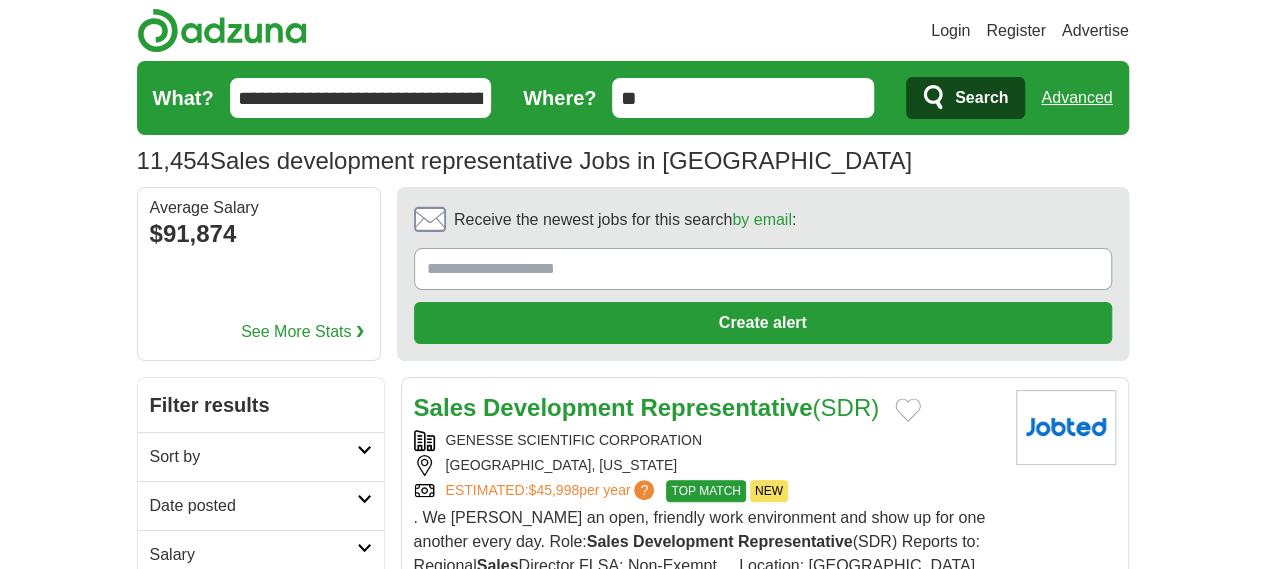 click on "Date posted" at bounding box center [253, 506] 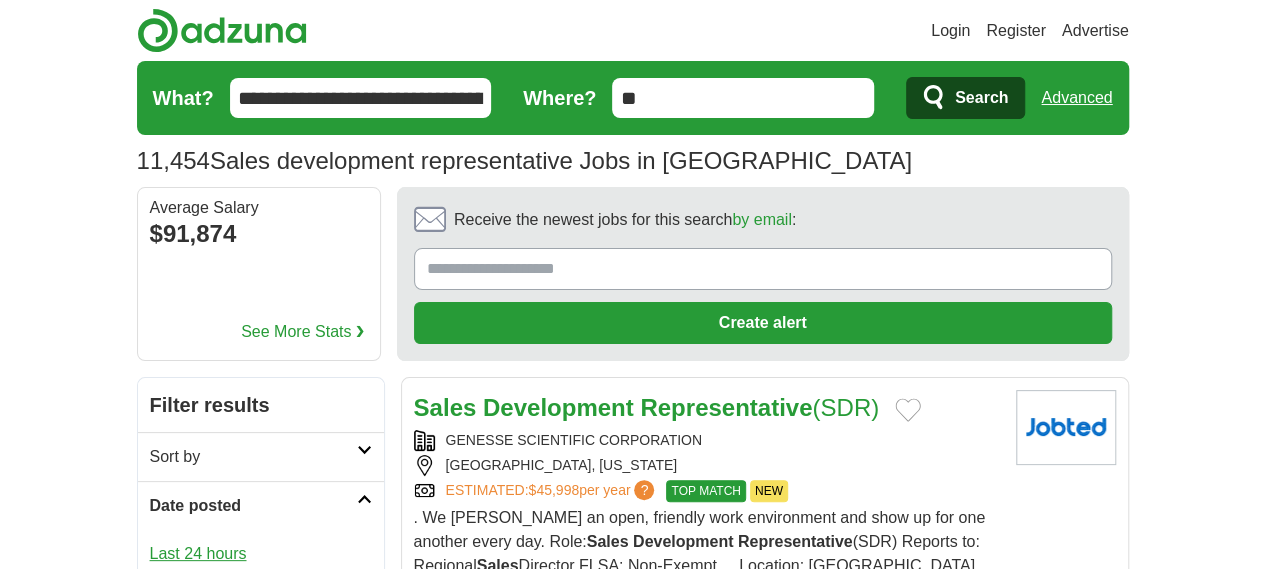 scroll, scrollTop: 0, scrollLeft: 0, axis: both 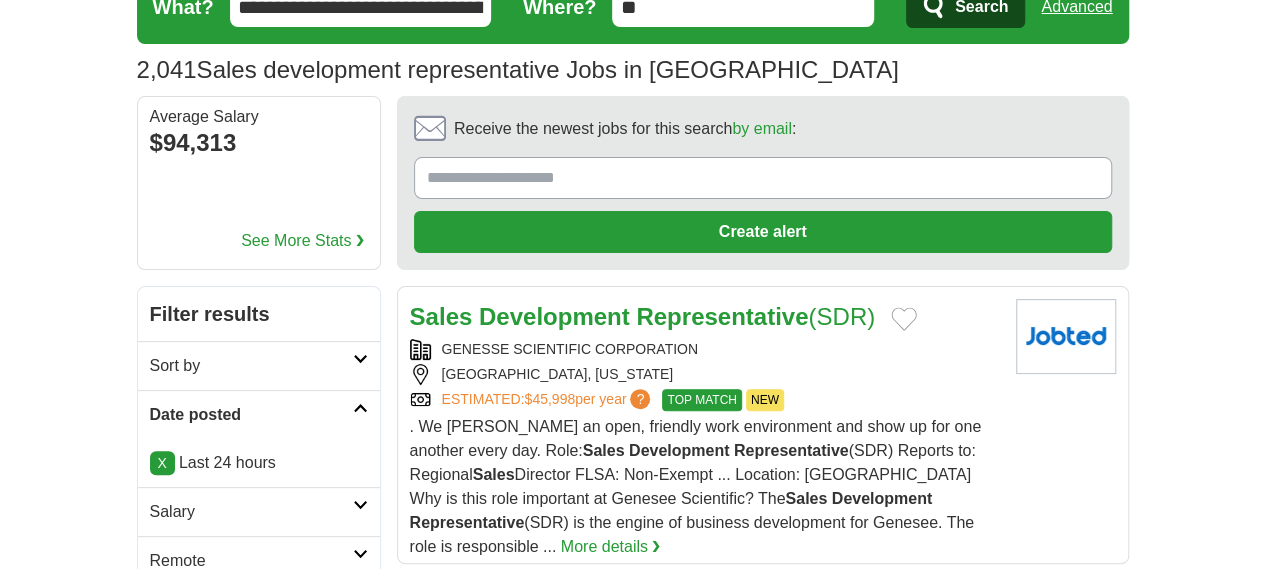 drag, startPoint x: 623, startPoint y: 212, endPoint x: 613, endPoint y: 180, distance: 33.526108 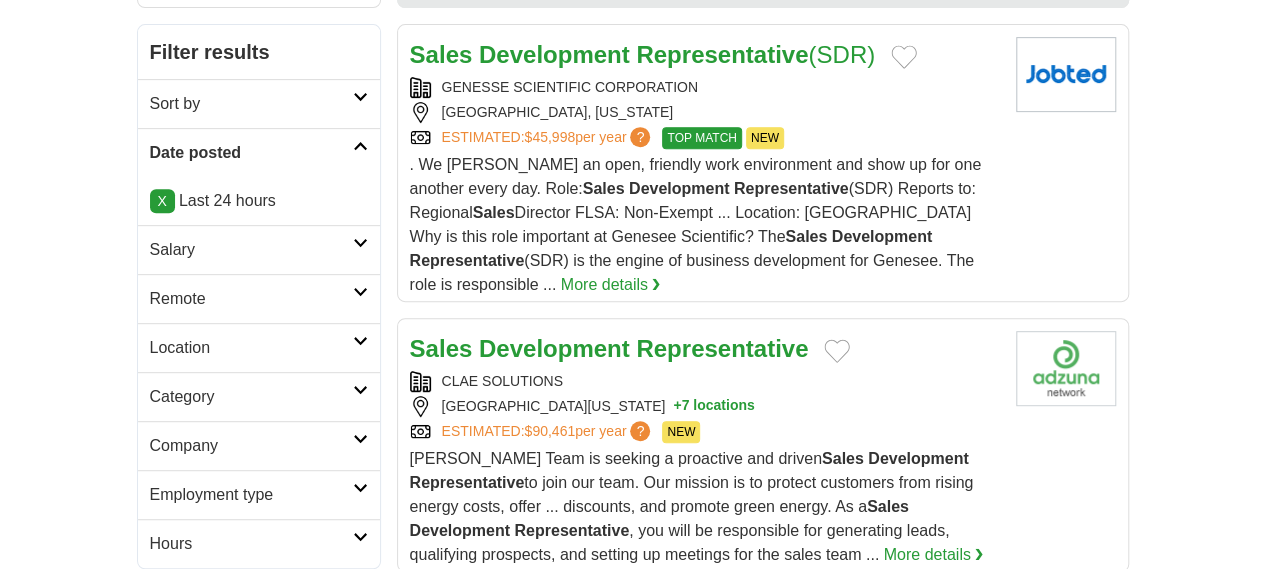 scroll, scrollTop: 584, scrollLeft: 0, axis: vertical 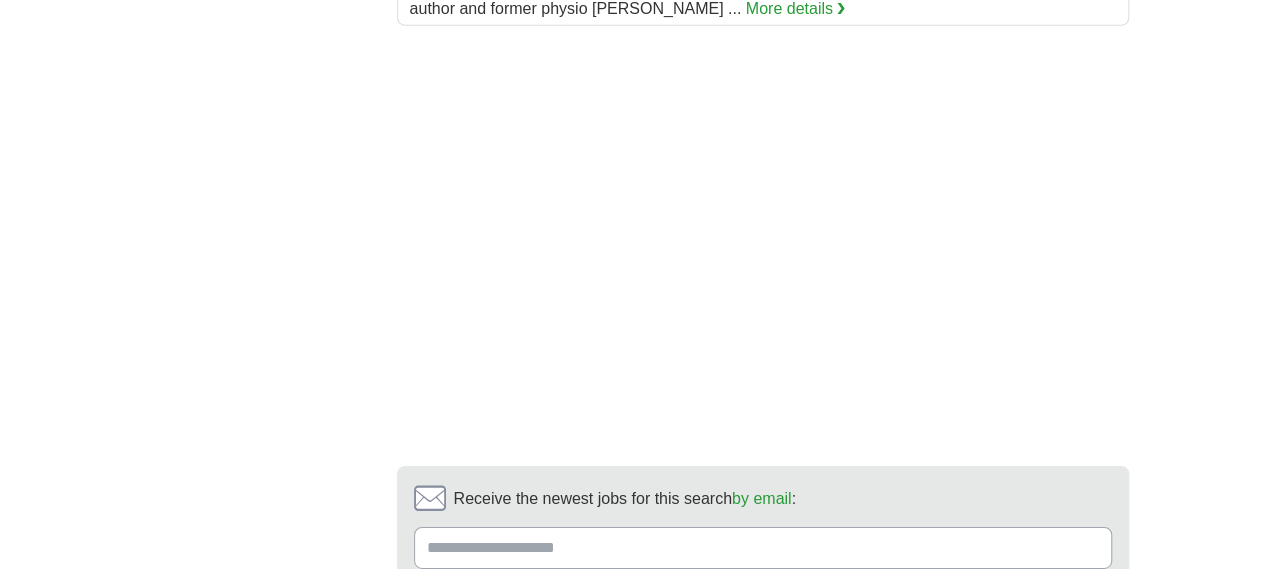 click on "2" at bounding box center (607, 706) 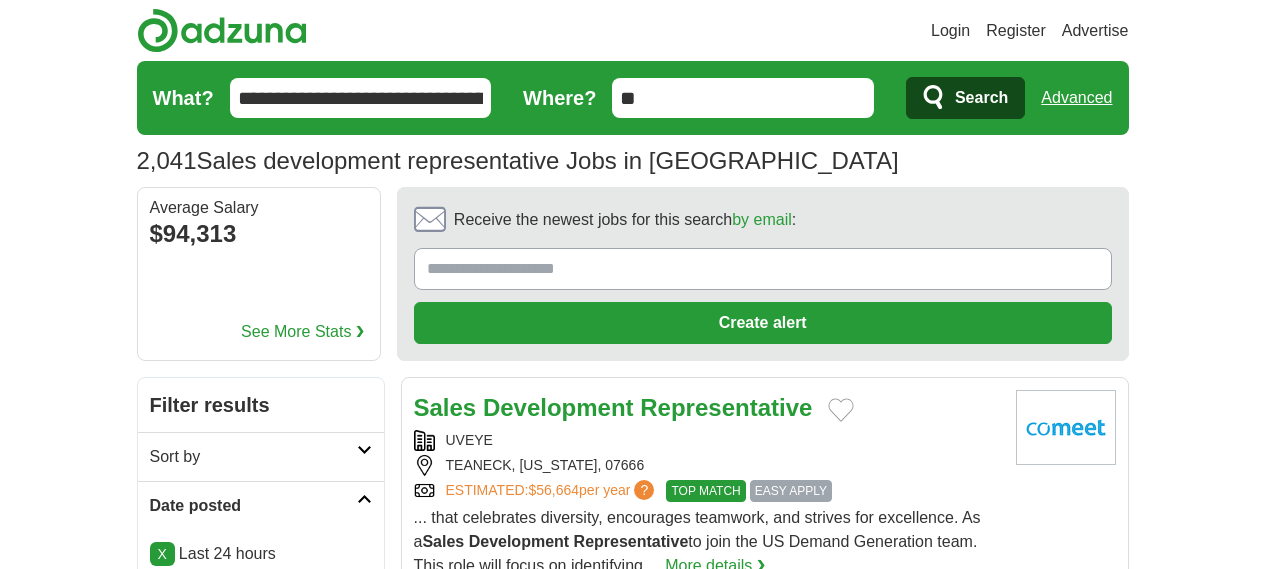 scroll, scrollTop: 0, scrollLeft: 0, axis: both 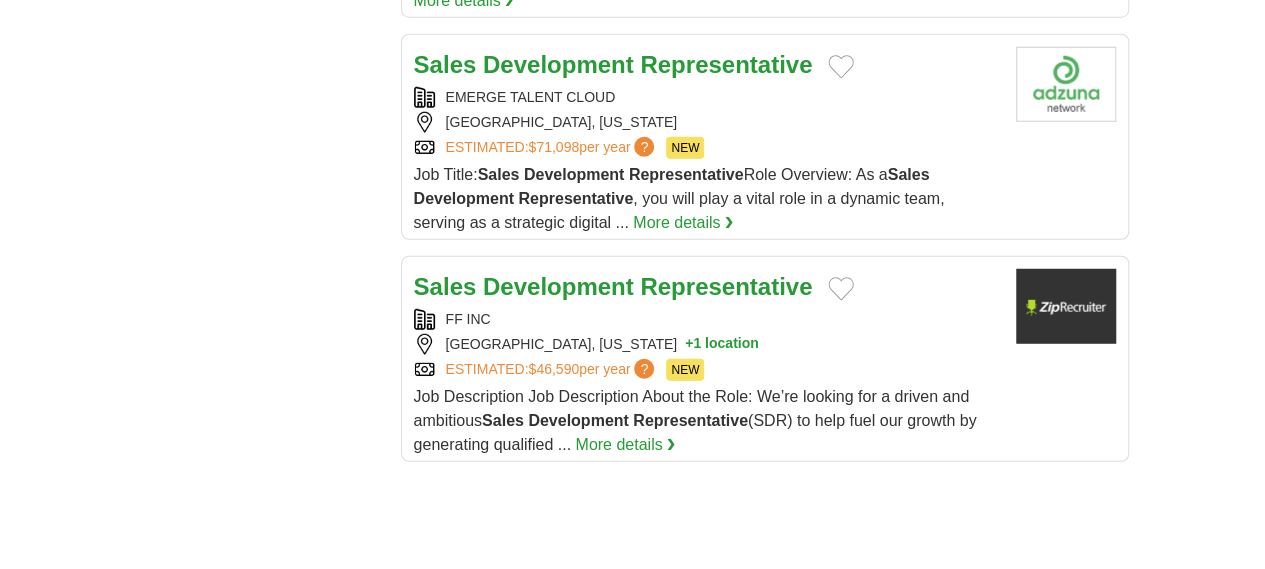 click on "3" at bounding box center [710, 938] 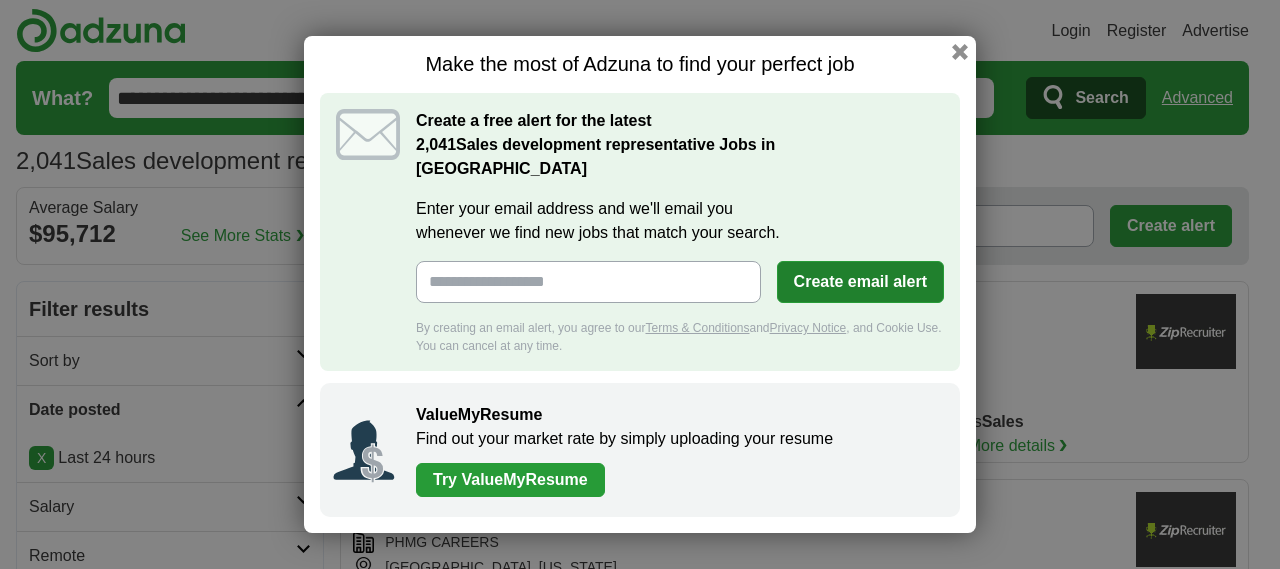 scroll, scrollTop: 0, scrollLeft: 0, axis: both 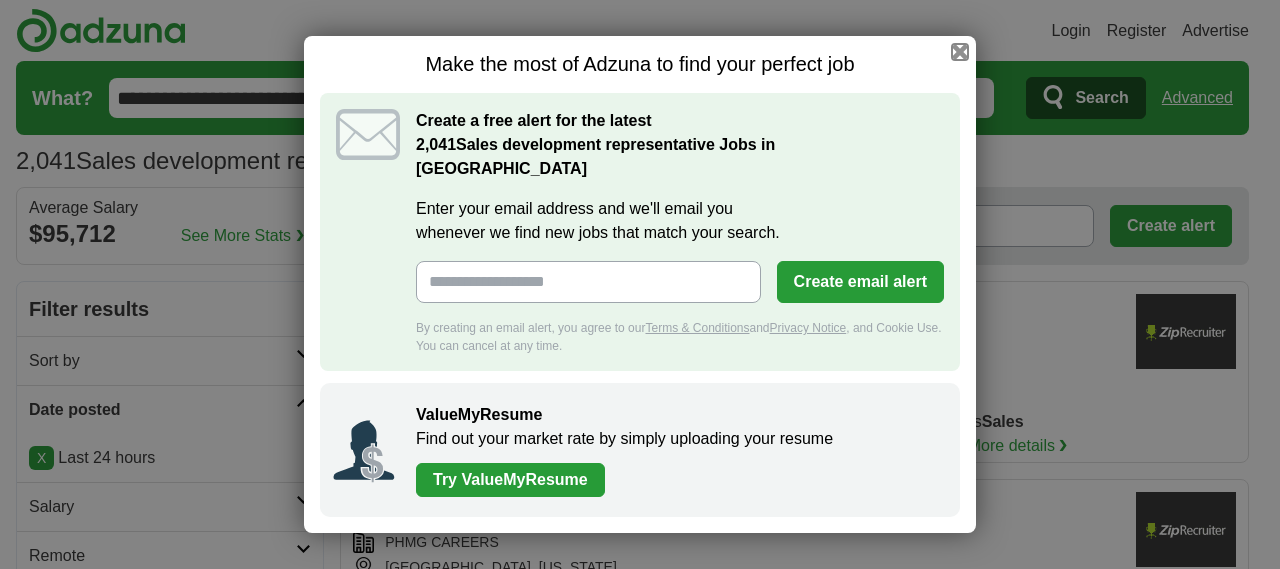click at bounding box center (960, 52) 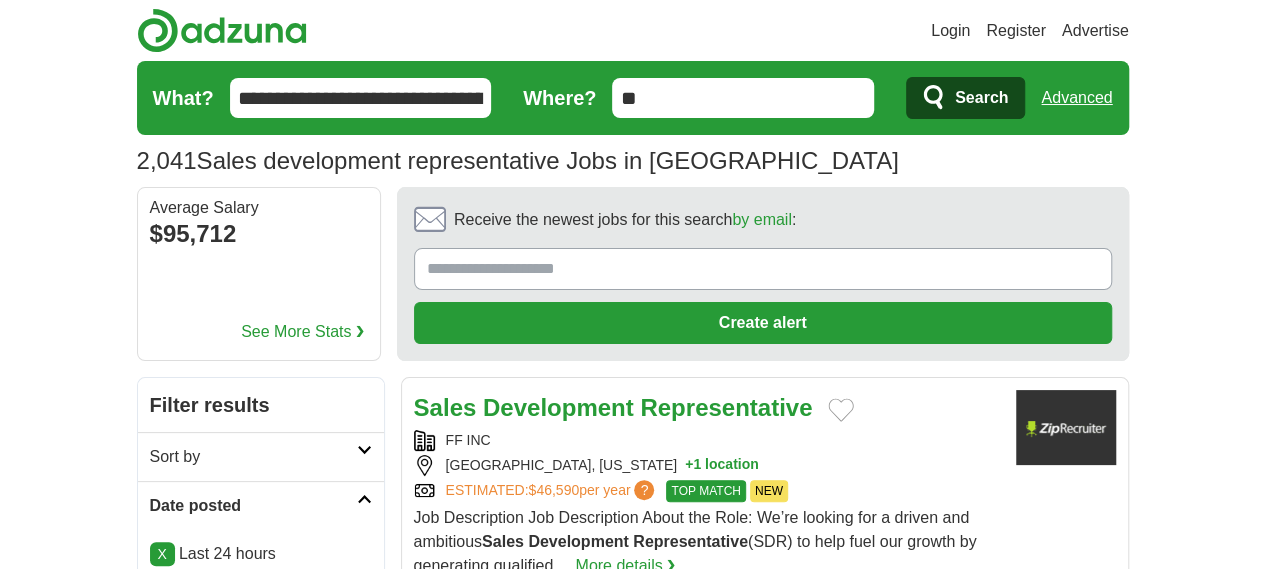 scroll, scrollTop: 241, scrollLeft: 0, axis: vertical 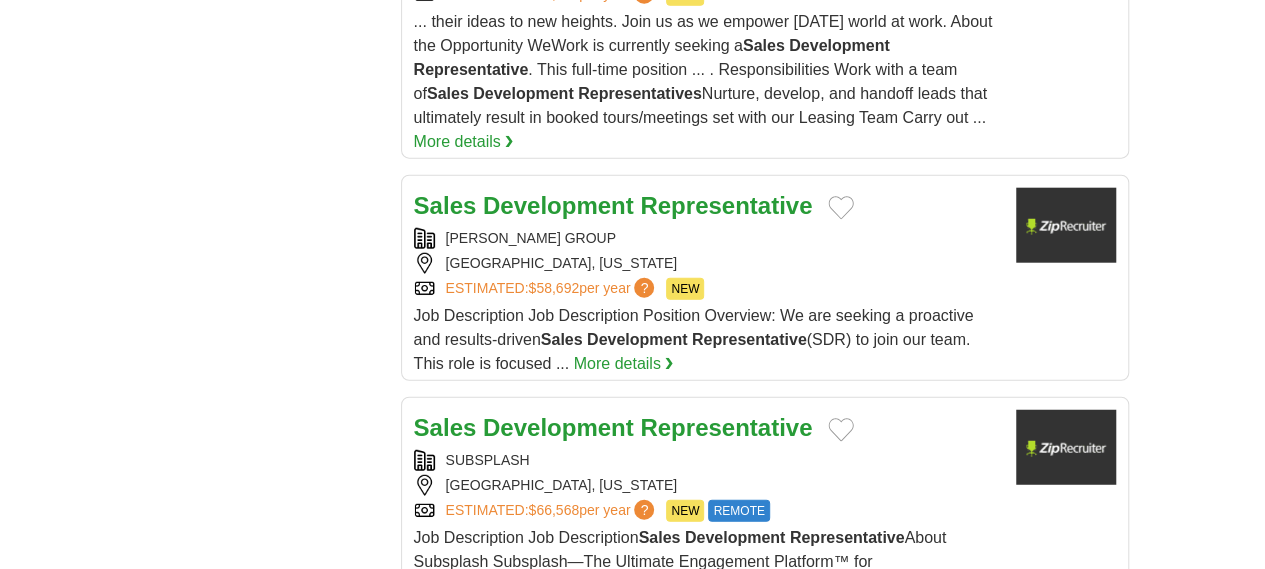 click on "4" at bounding box center (757, 947) 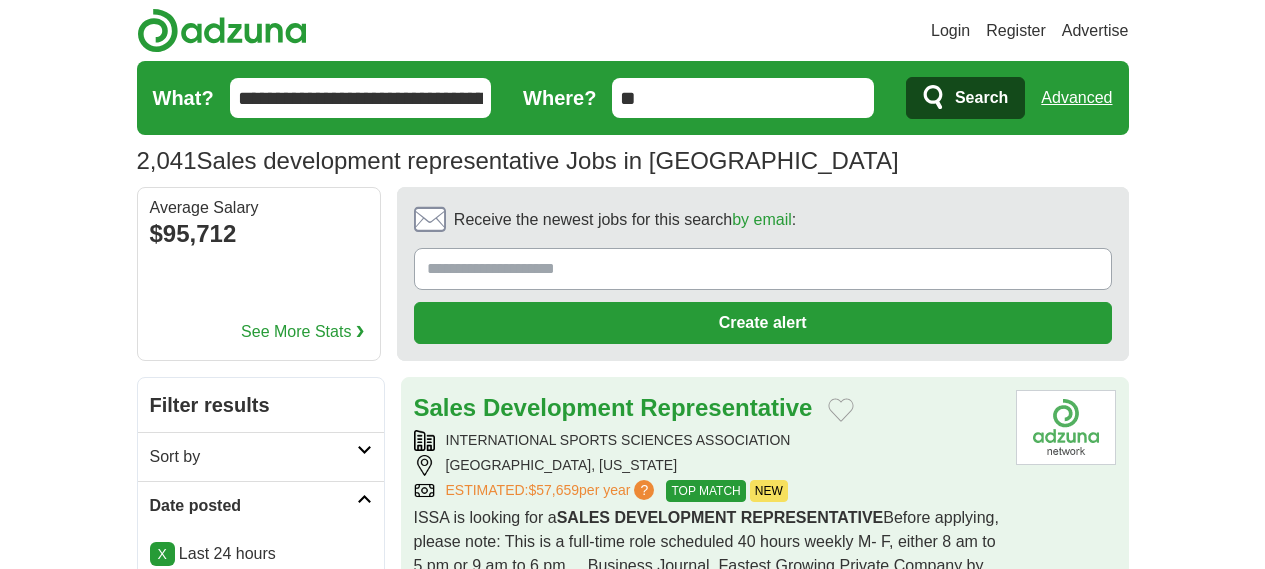 scroll, scrollTop: 0, scrollLeft: 0, axis: both 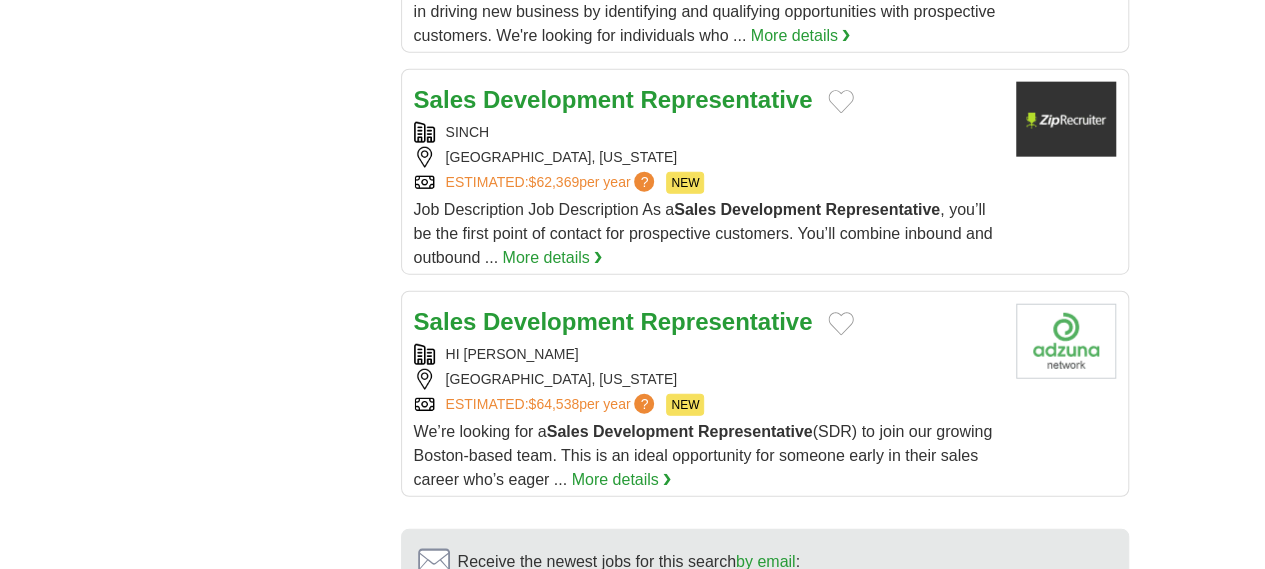 click on "5" at bounding box center [804, 769] 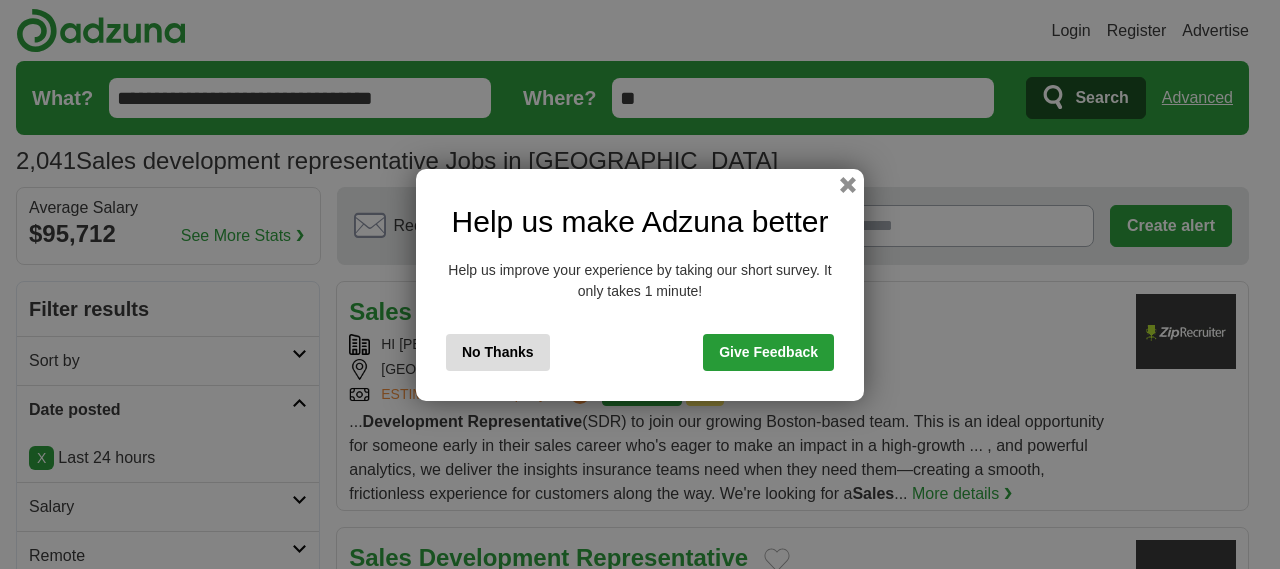 scroll, scrollTop: 0, scrollLeft: 0, axis: both 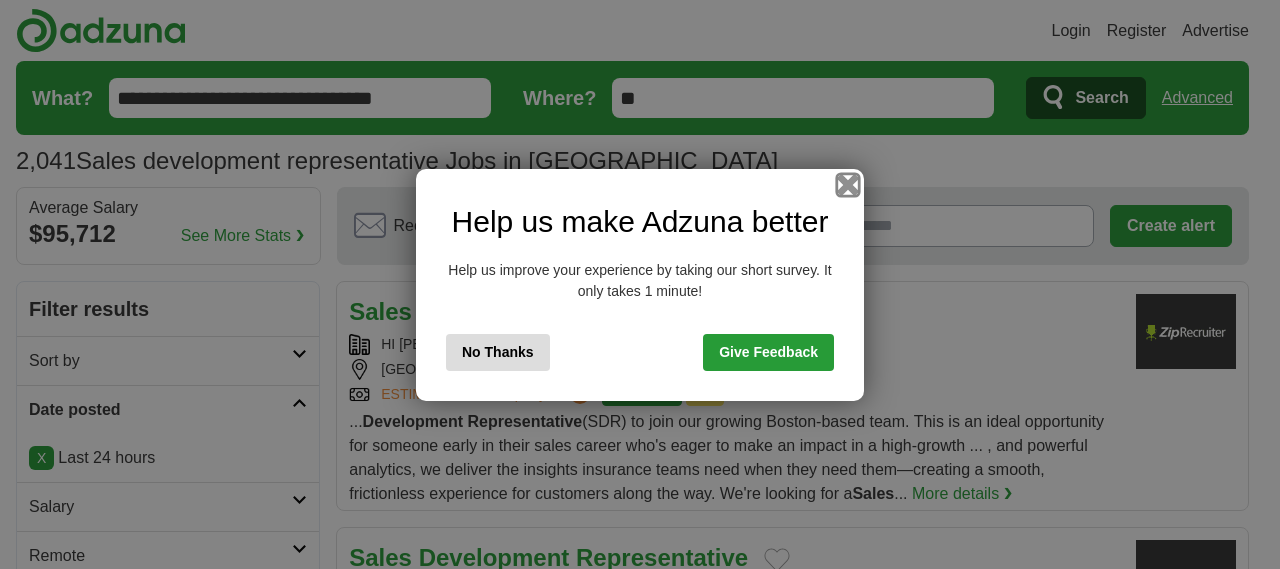 click at bounding box center [848, 184] 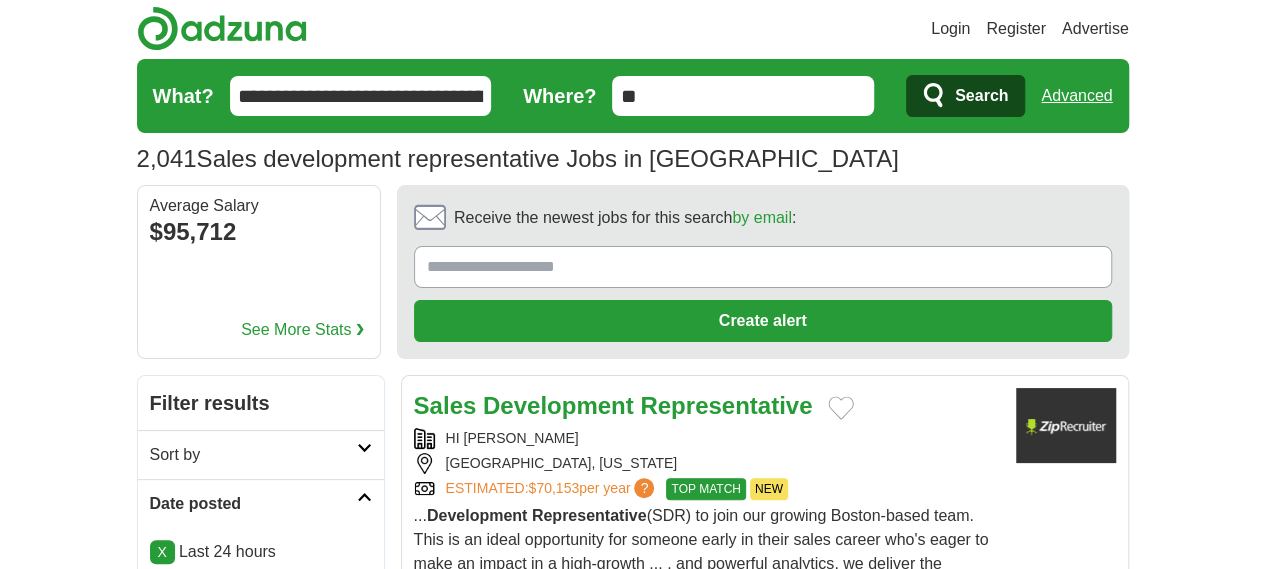 scroll, scrollTop: 266, scrollLeft: 0, axis: vertical 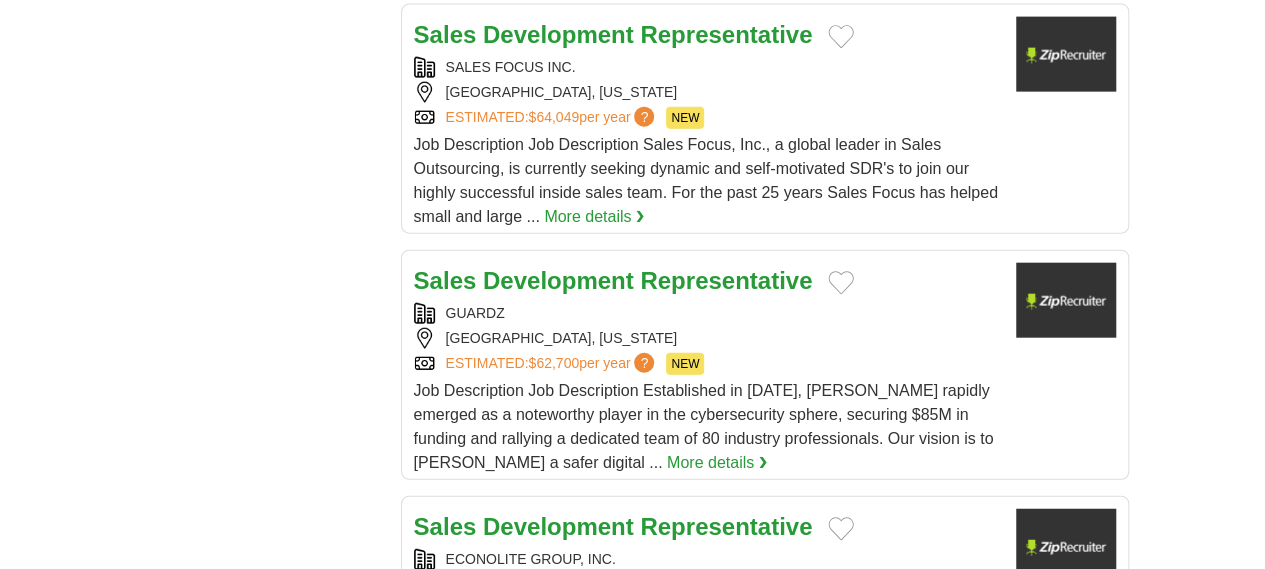 click on "6" at bounding box center (828, 998) 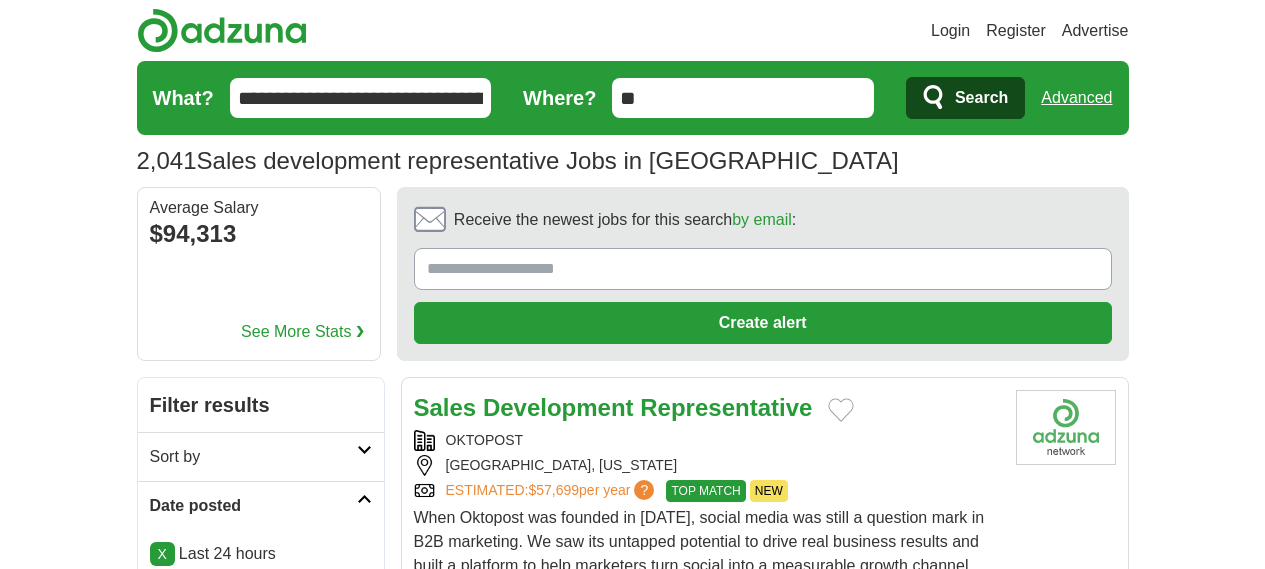 scroll, scrollTop: 0, scrollLeft: 0, axis: both 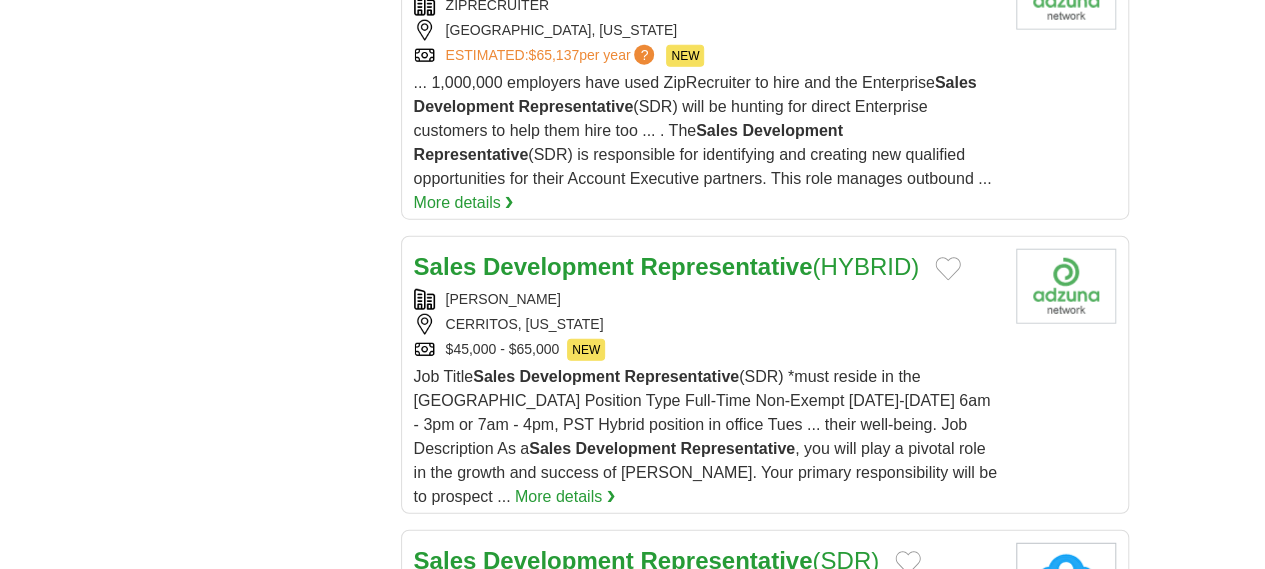 click on "7" at bounding box center (852, 1008) 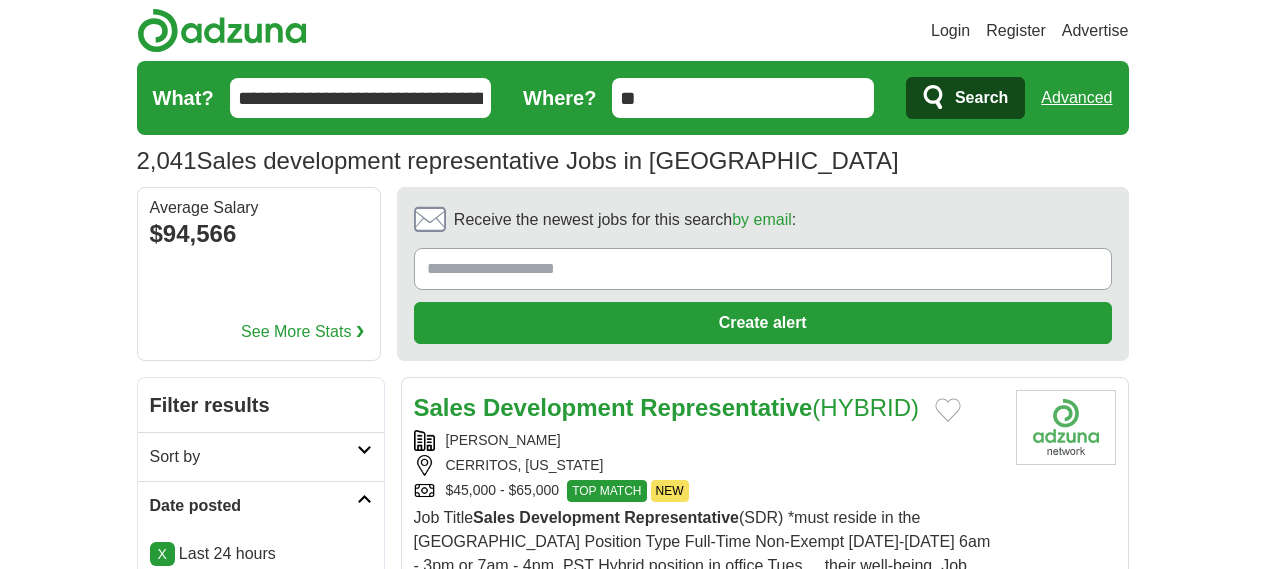 scroll, scrollTop: 0, scrollLeft: 0, axis: both 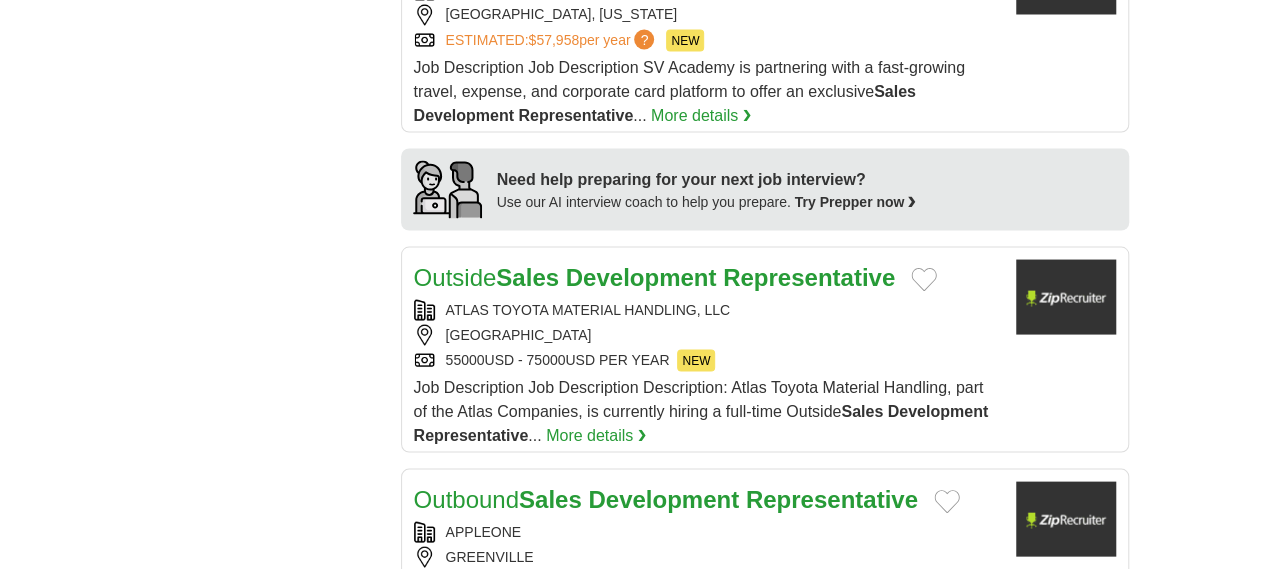 drag, startPoint x: 1275, startPoint y: 82, endPoint x: 1222, endPoint y: 390, distance: 312.5268 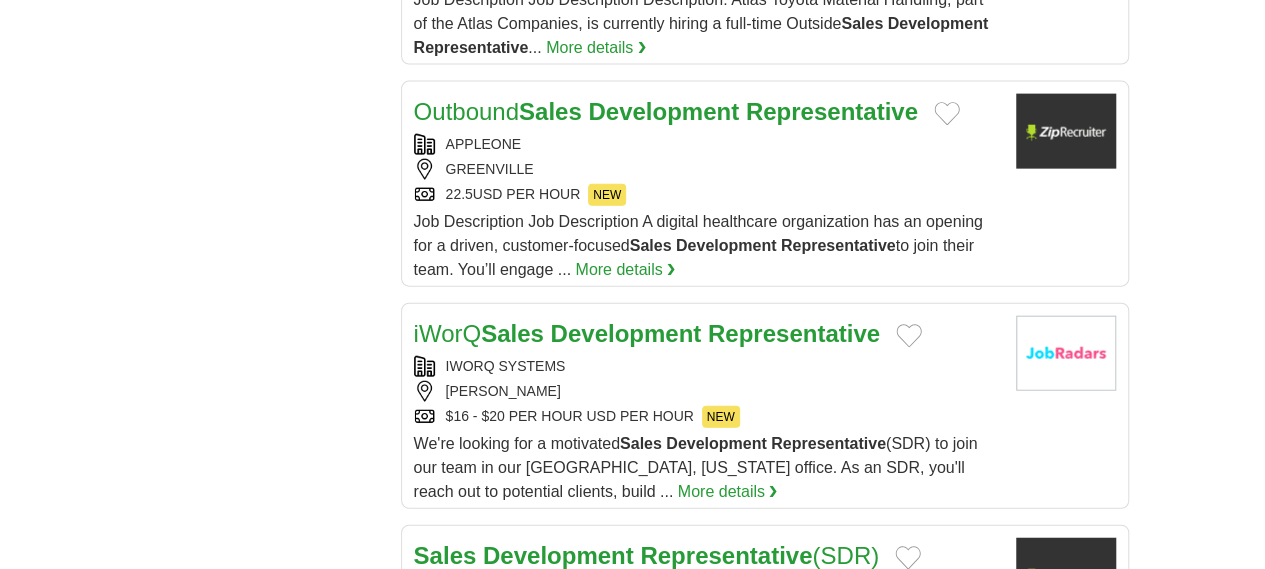 scroll, scrollTop: 2262, scrollLeft: 0, axis: vertical 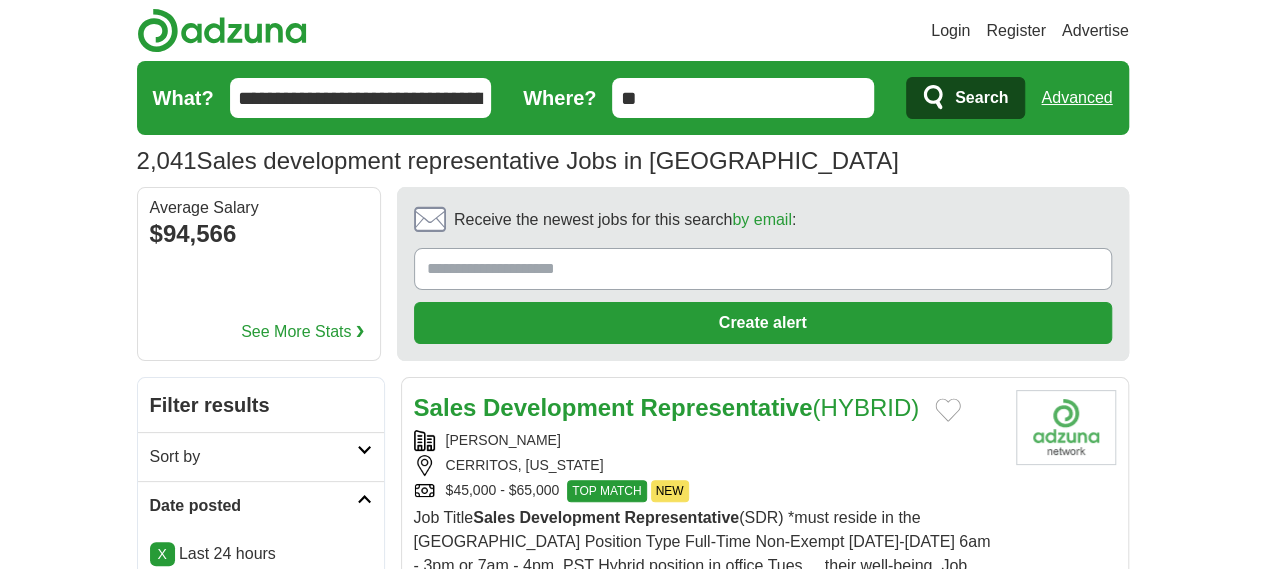 click on "**********" at bounding box center (361, 98) 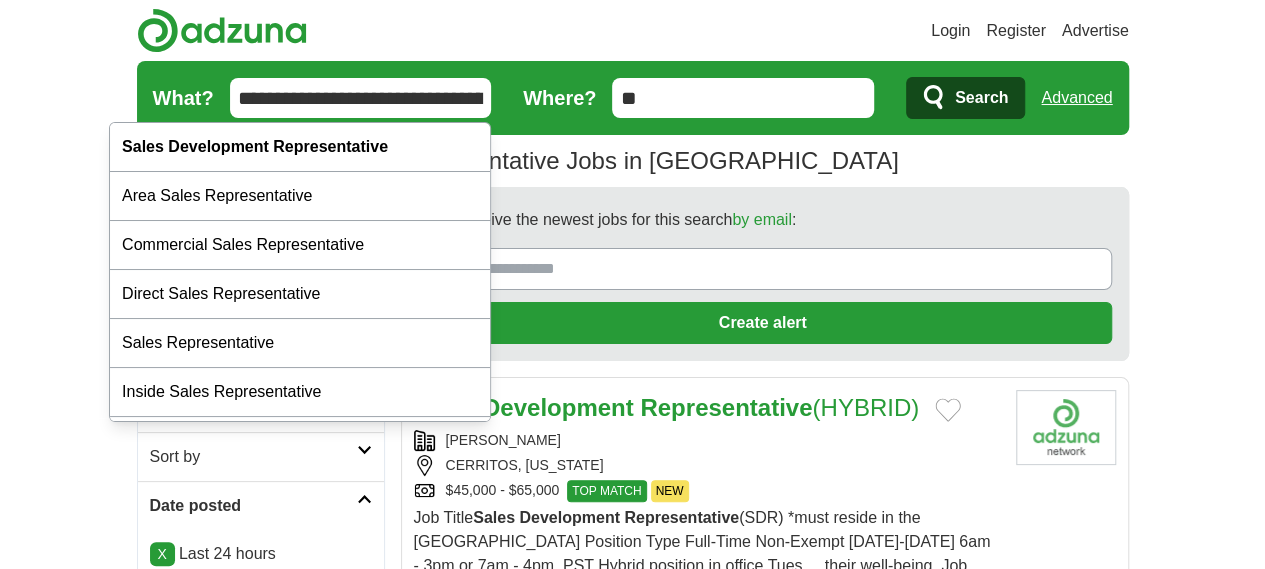 click on "**********" at bounding box center [361, 98] 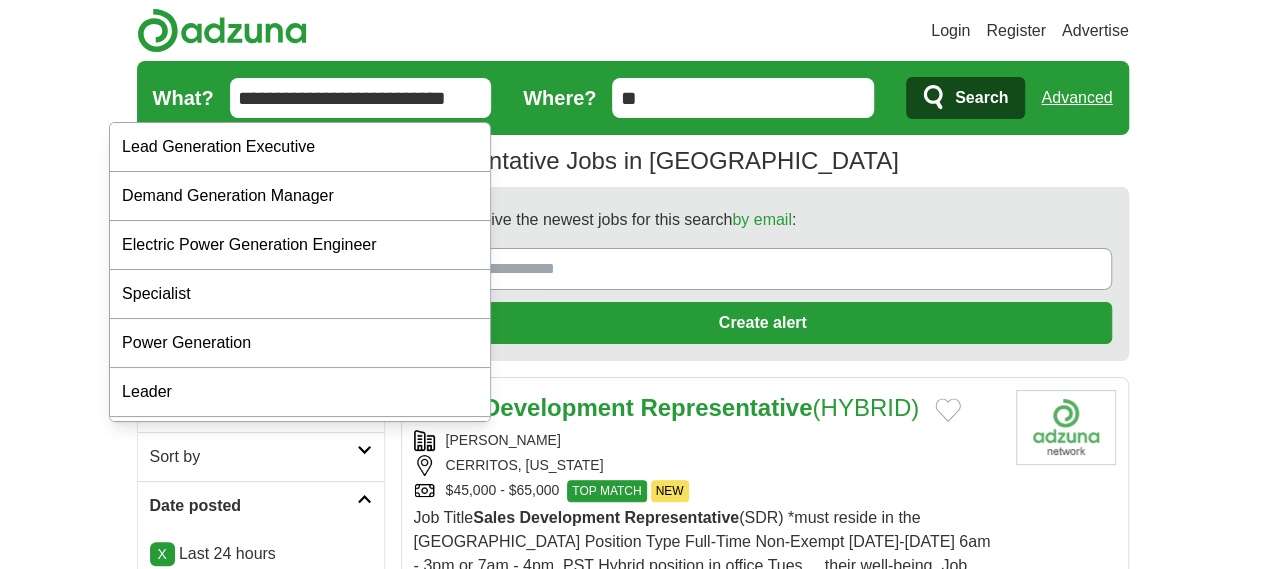 type on "**********" 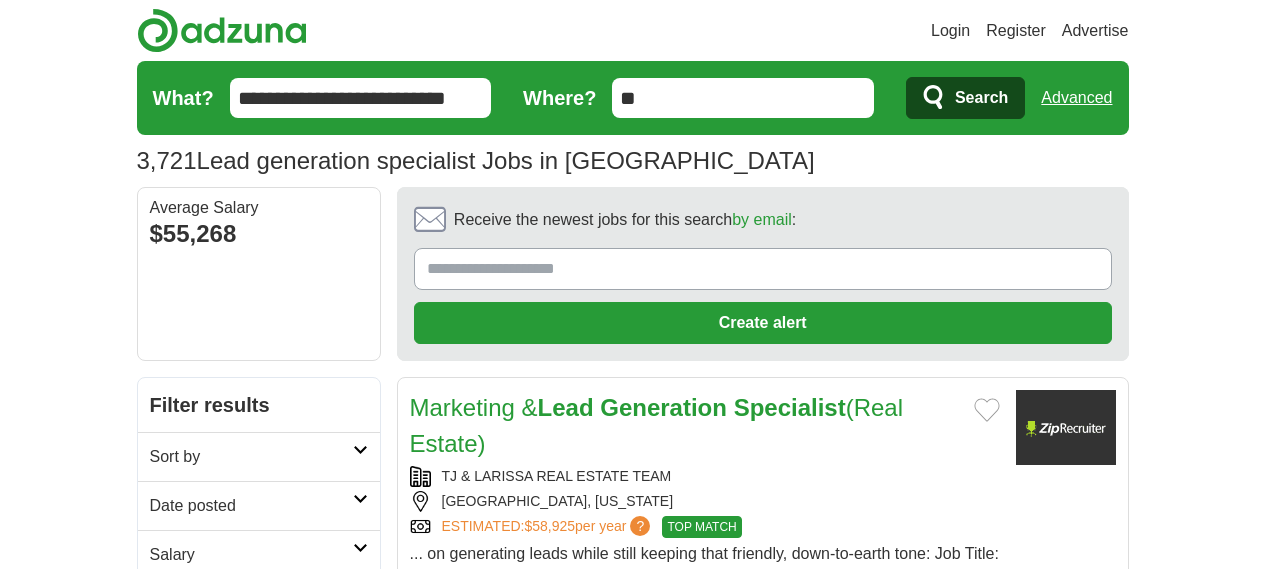 scroll, scrollTop: 0, scrollLeft: 0, axis: both 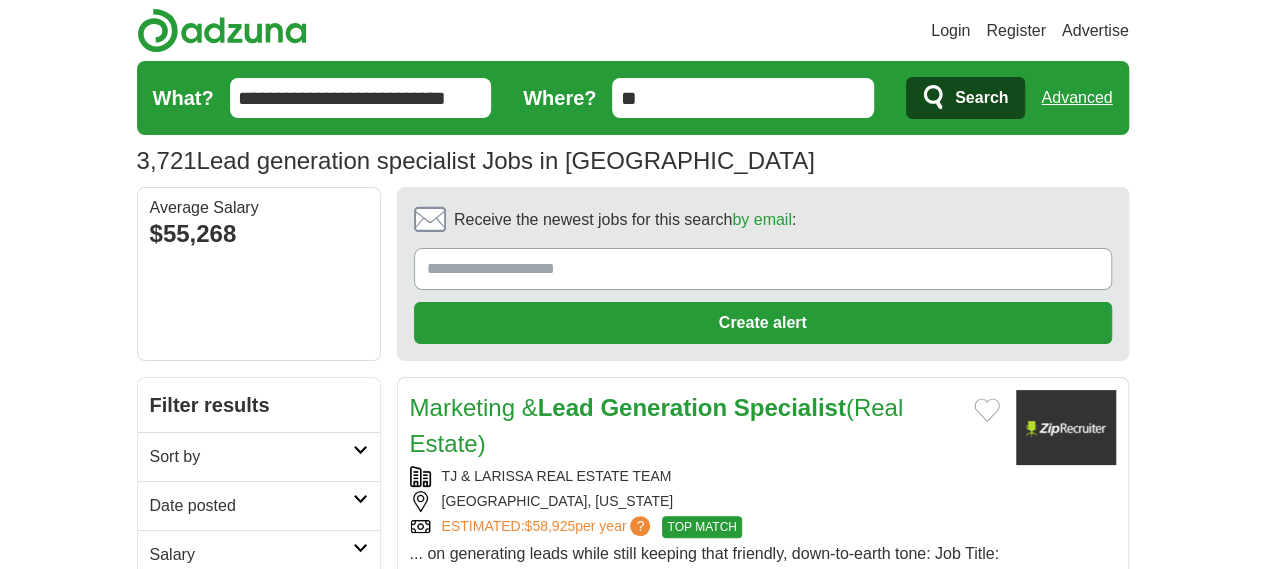 click on "Date posted" at bounding box center [251, 506] 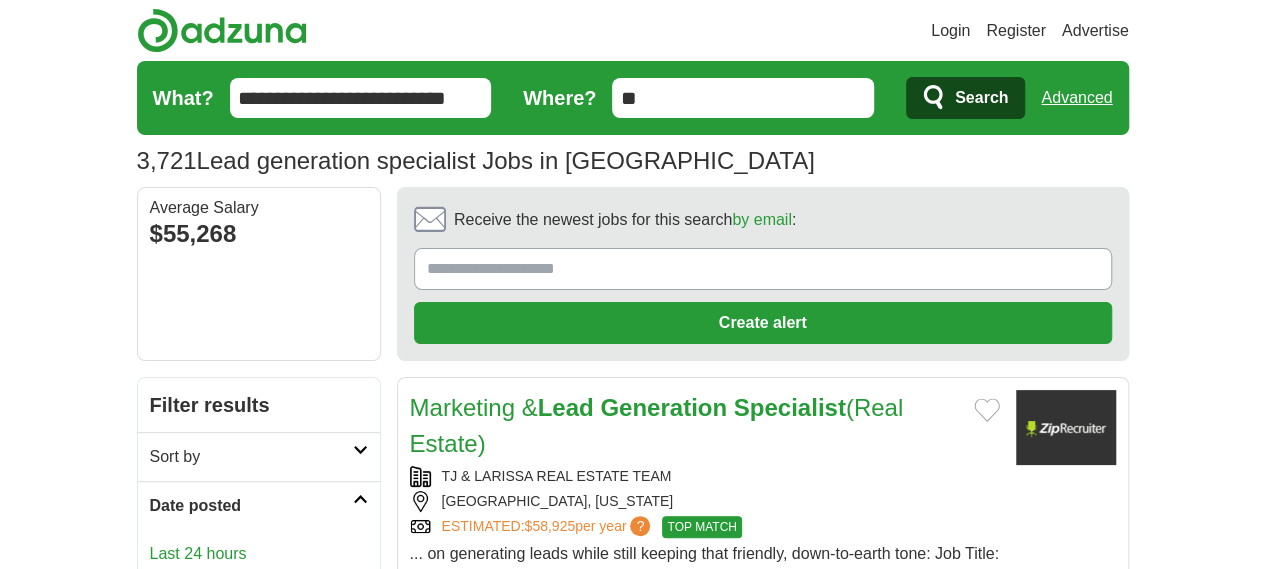 click on "Last 3 days" at bounding box center (259, 582) 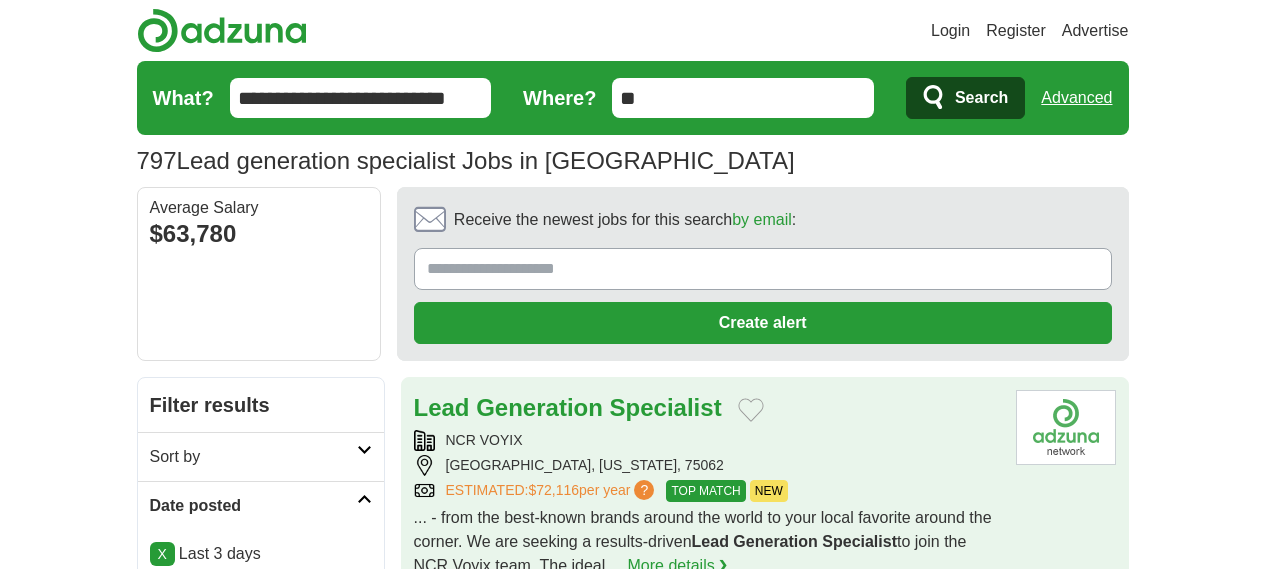 scroll, scrollTop: 0, scrollLeft: 0, axis: both 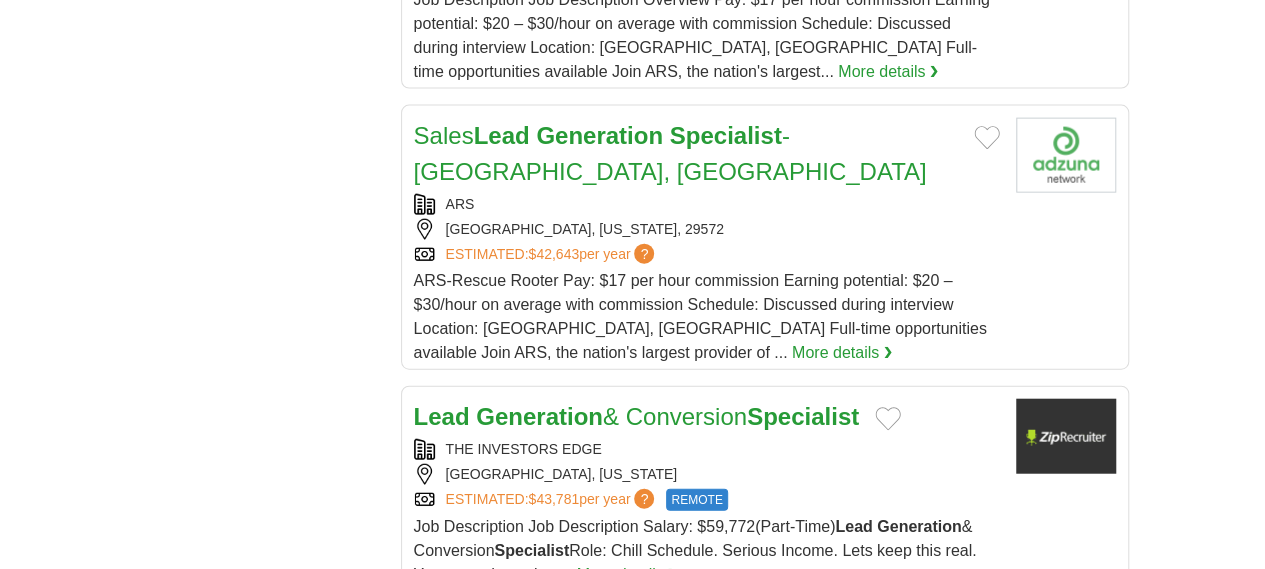 drag, startPoint x: 500, startPoint y: 147, endPoint x: 418, endPoint y: 159, distance: 82.8734 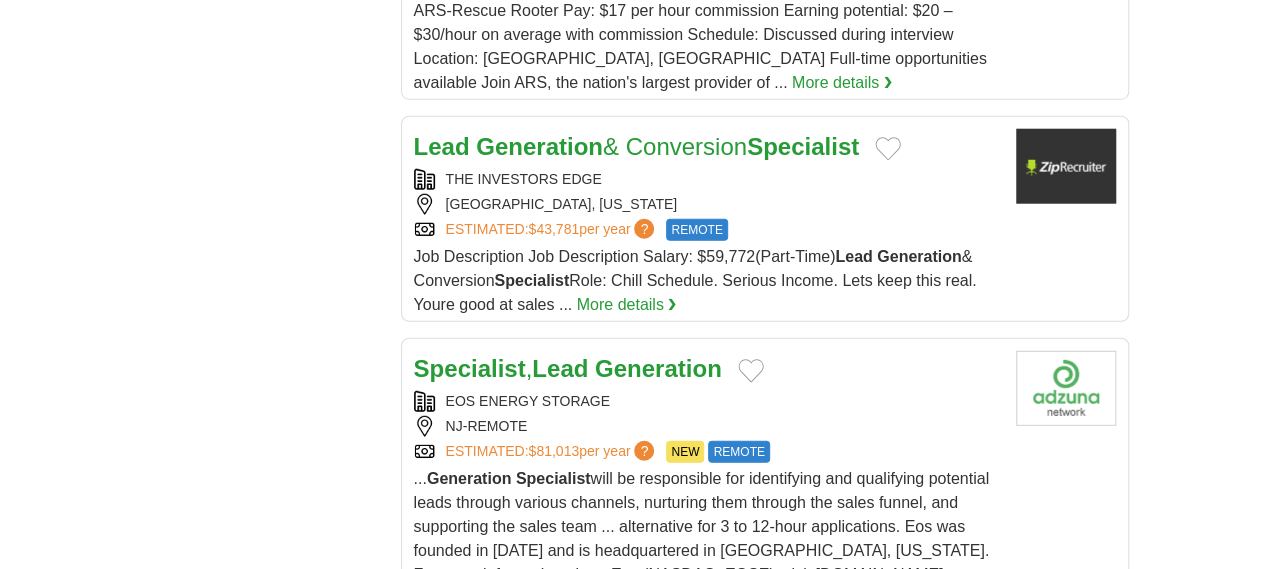 scroll, scrollTop: 2509, scrollLeft: 0, axis: vertical 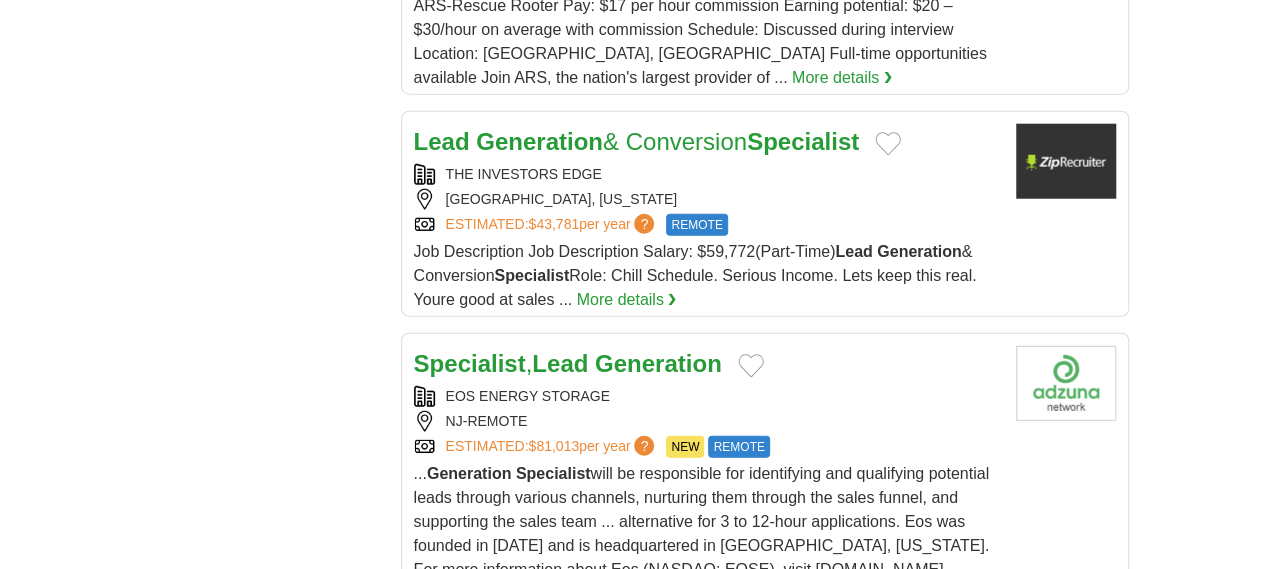 click on "2" at bounding box center (725, 1085) 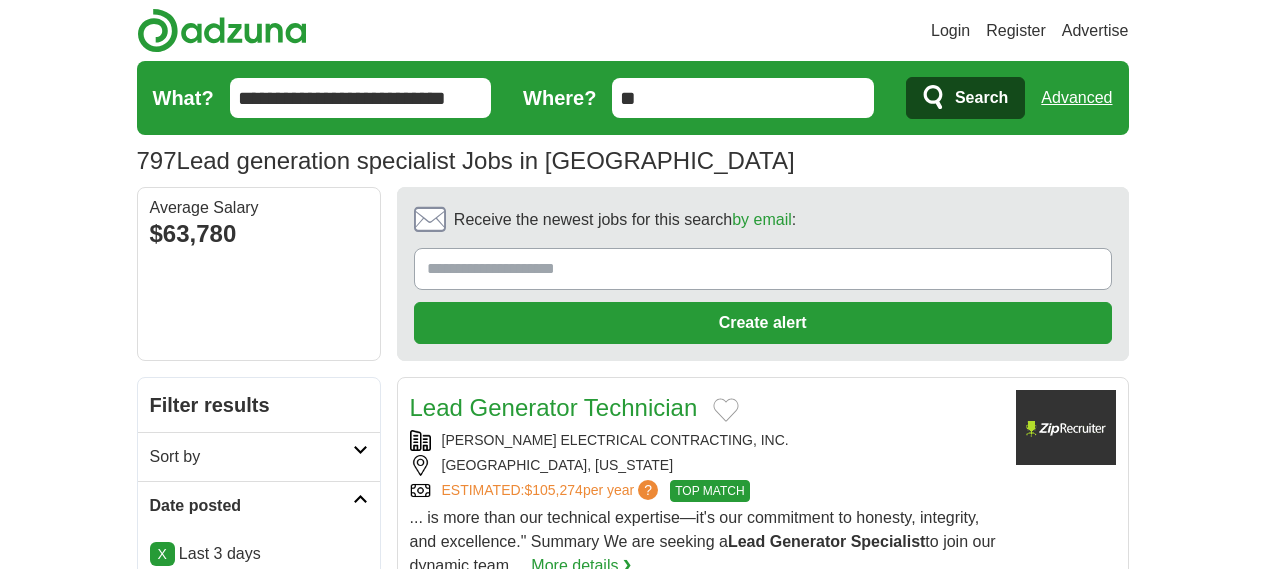 scroll, scrollTop: 0, scrollLeft: 0, axis: both 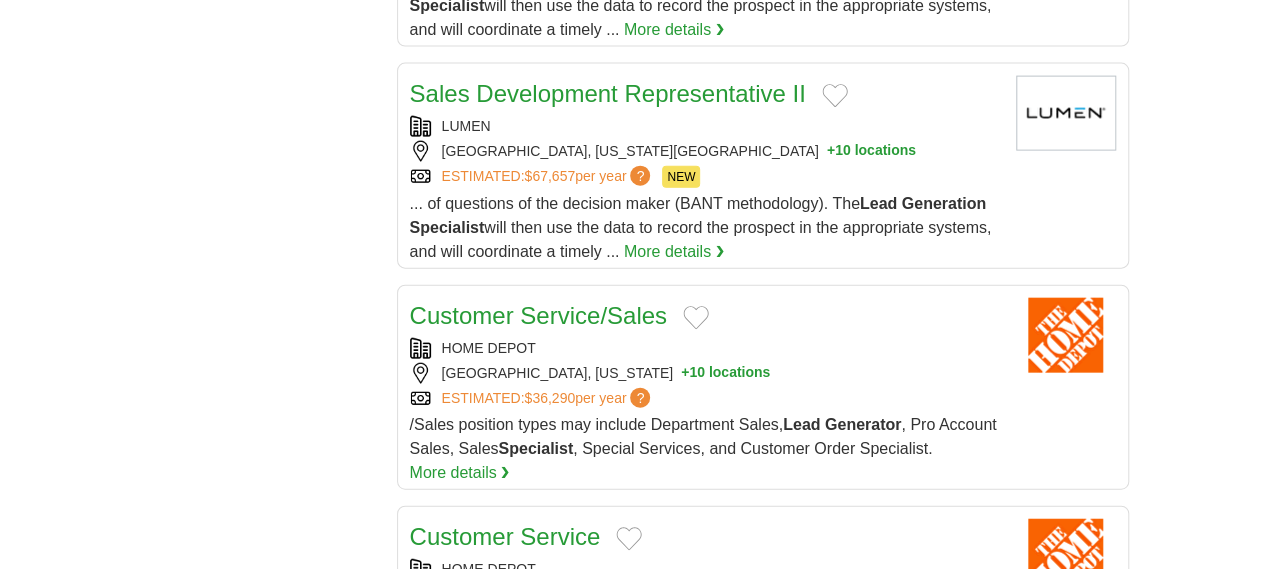 click on "3" at bounding box center (825, 983) 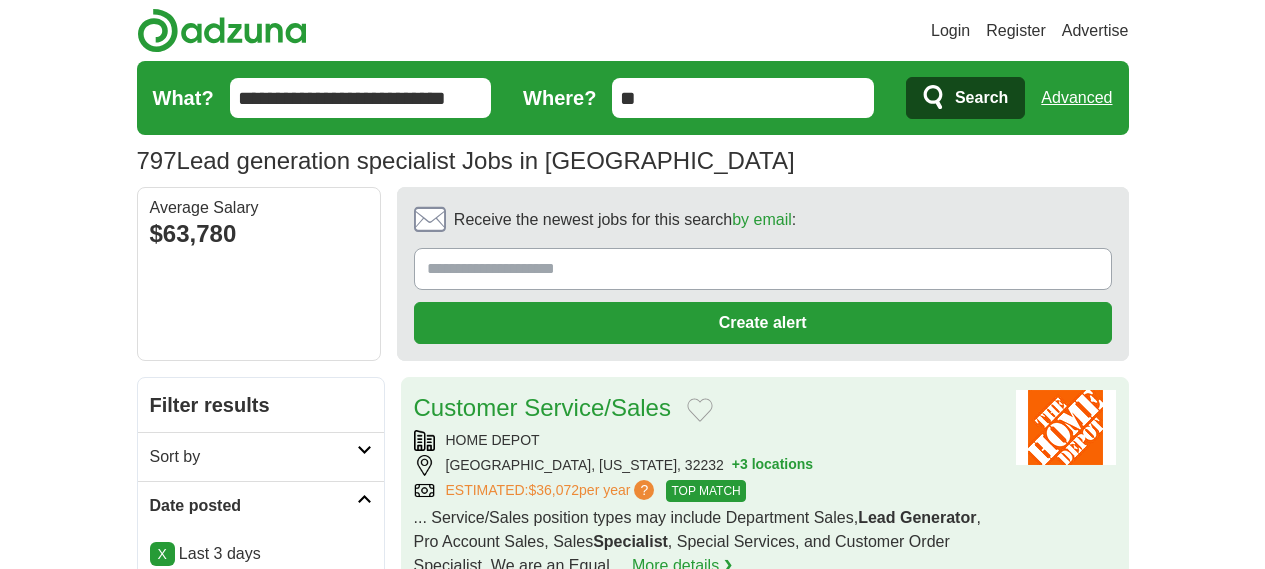 scroll, scrollTop: 0, scrollLeft: 0, axis: both 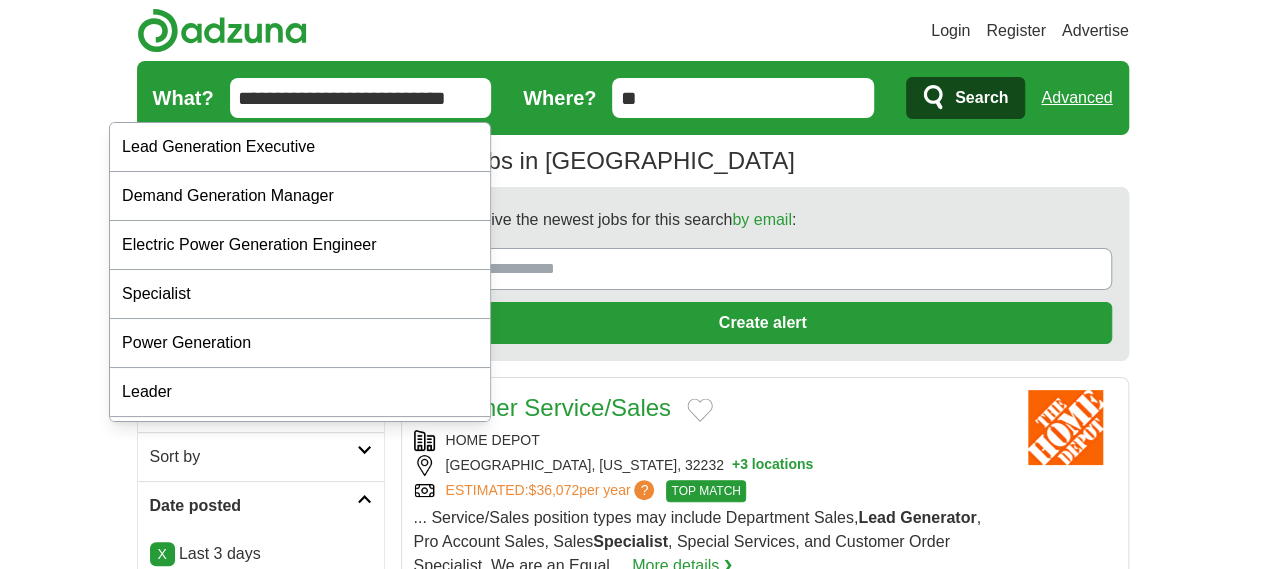 click on "**********" at bounding box center (361, 98) 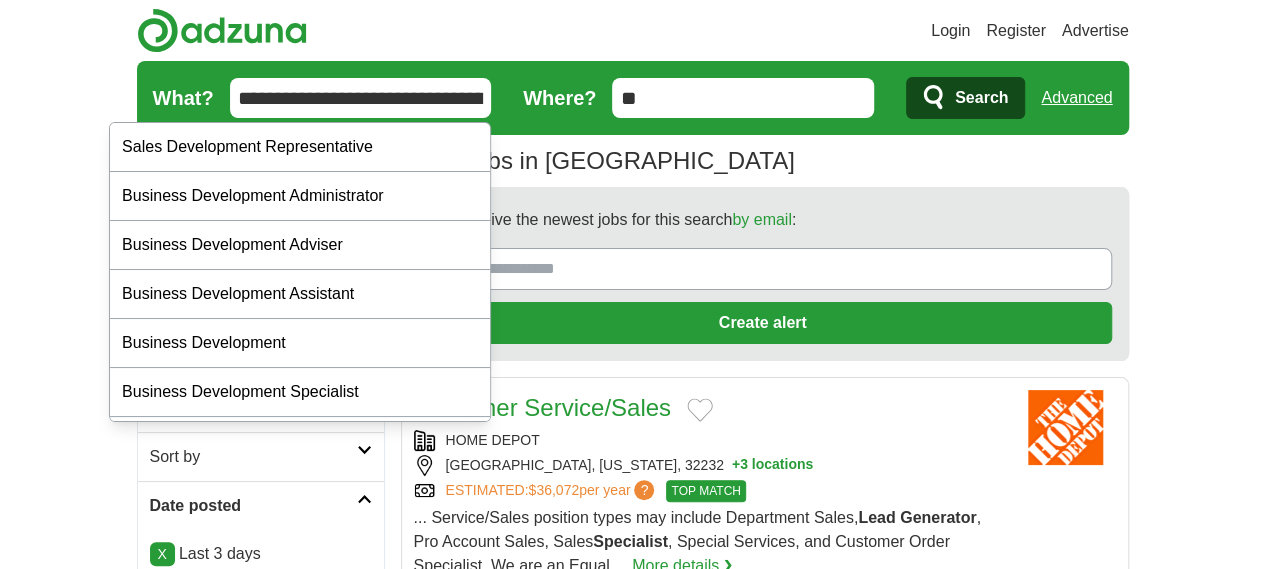 type on "**********" 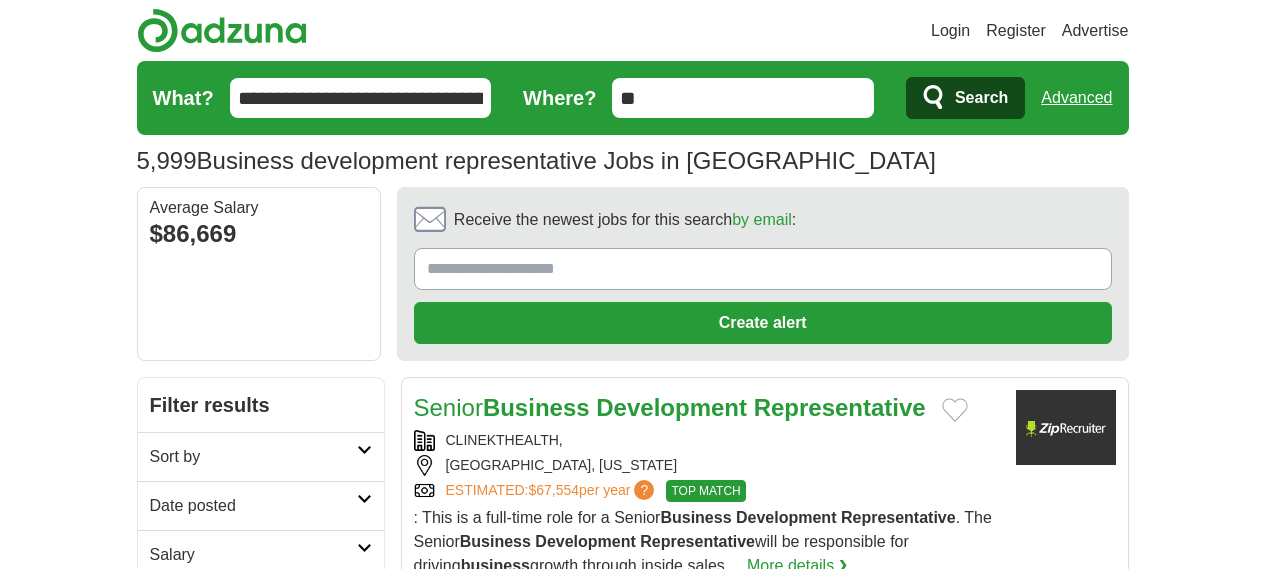 scroll, scrollTop: 0, scrollLeft: 0, axis: both 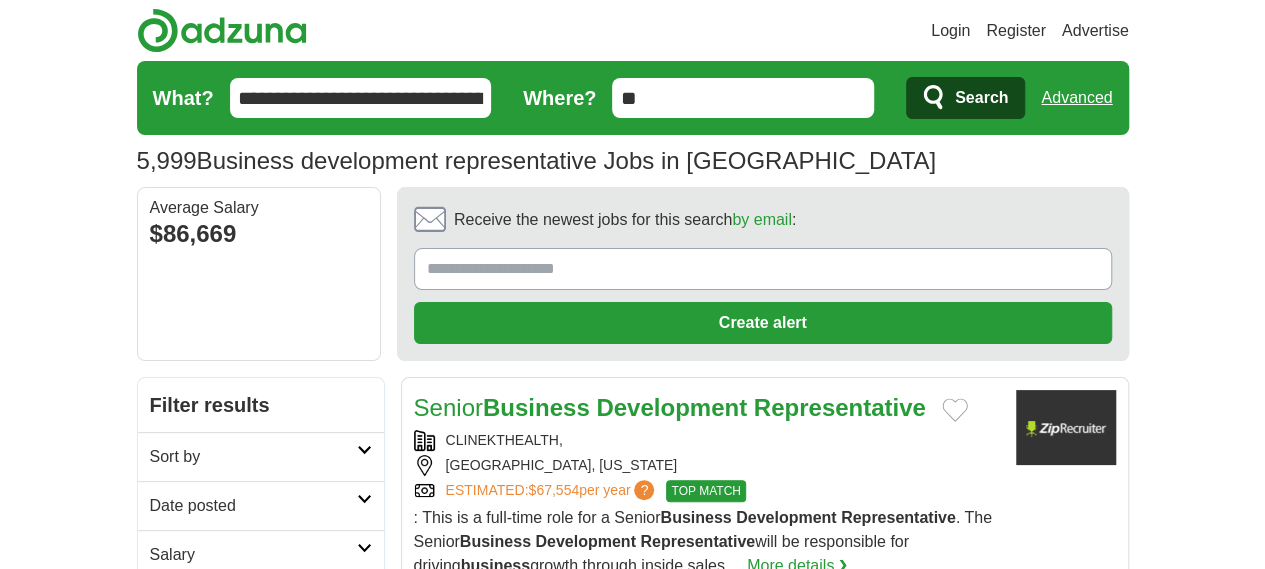 click on "Date posted" at bounding box center (253, 506) 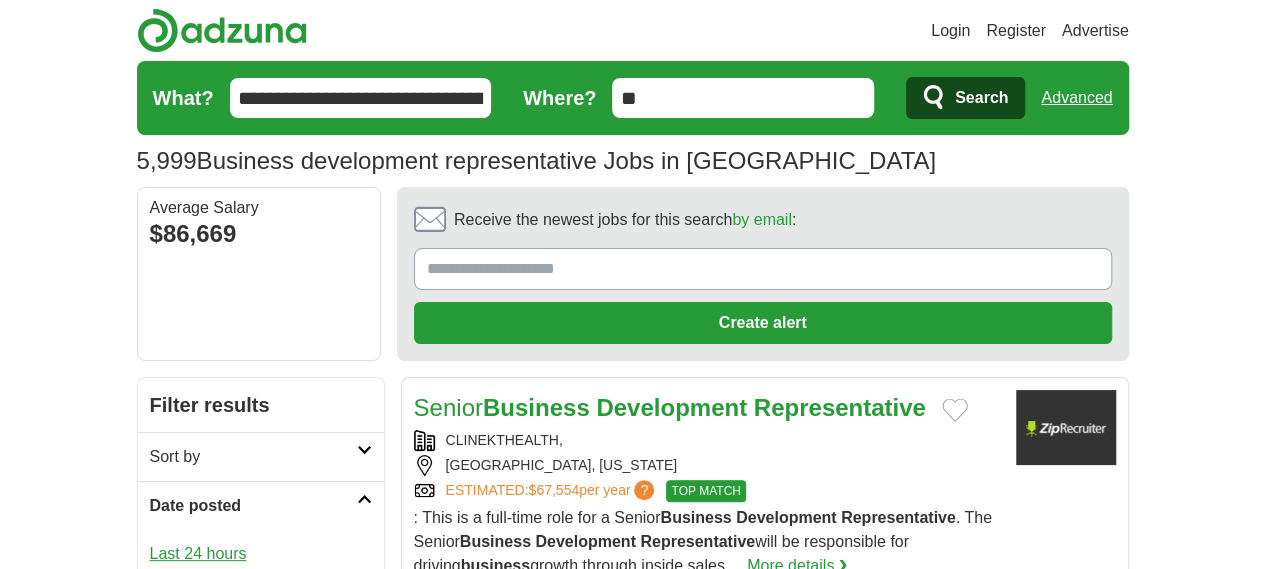 scroll, scrollTop: 0, scrollLeft: 0, axis: both 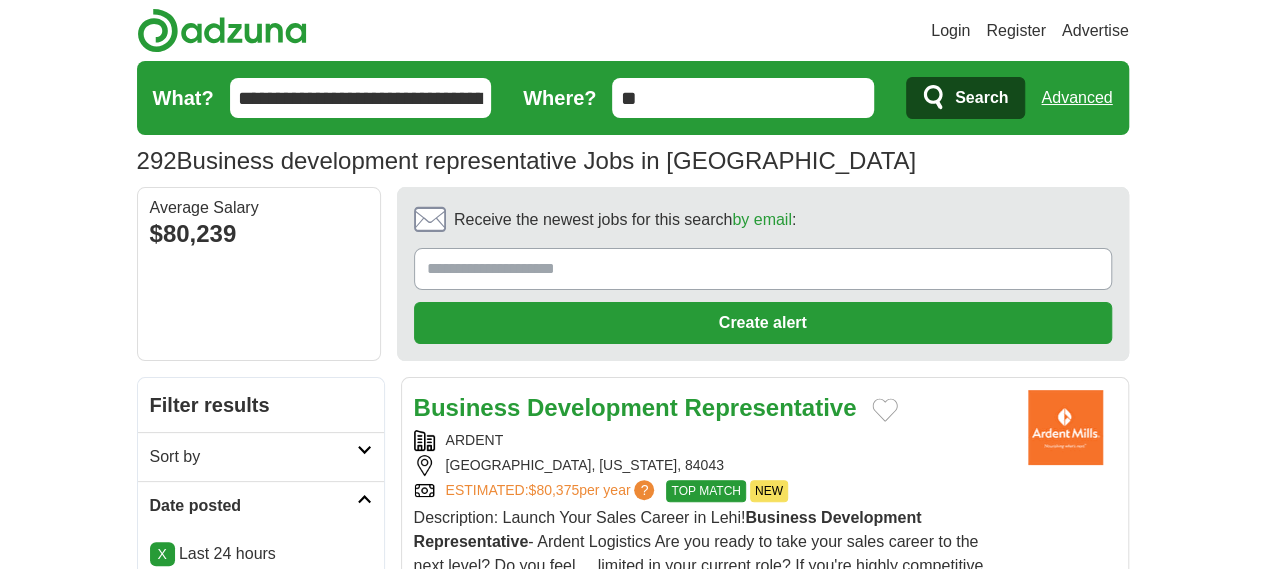 click on "292
Business development representative Jobs in US
Average Salary:  $80,239" at bounding box center (633, 161) 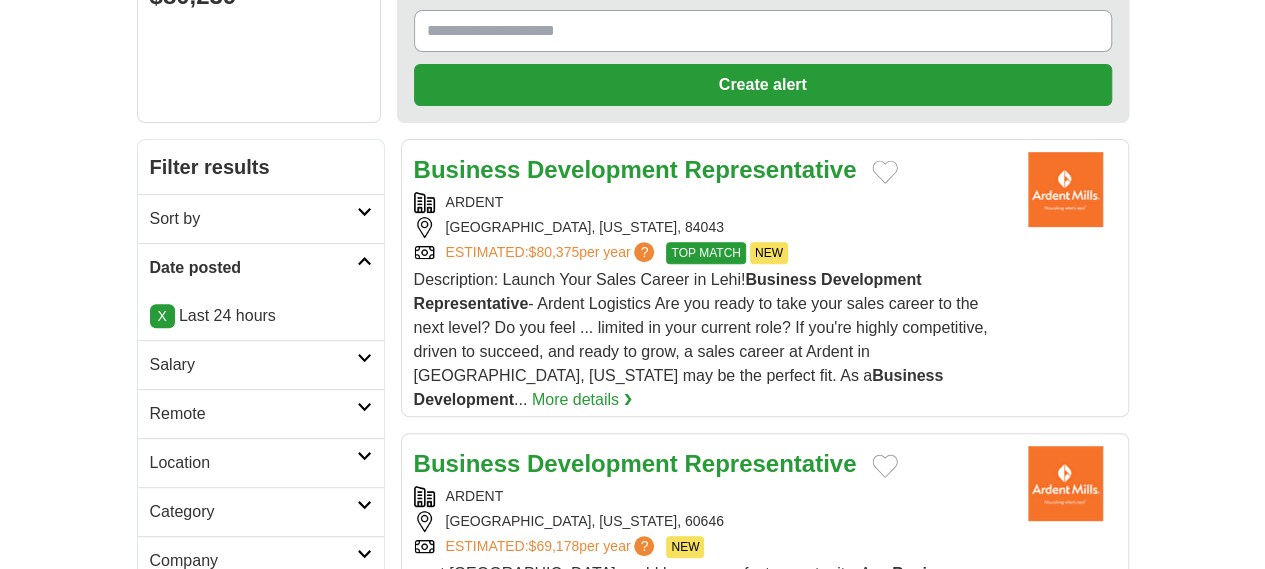 scroll, scrollTop: 292, scrollLeft: 0, axis: vertical 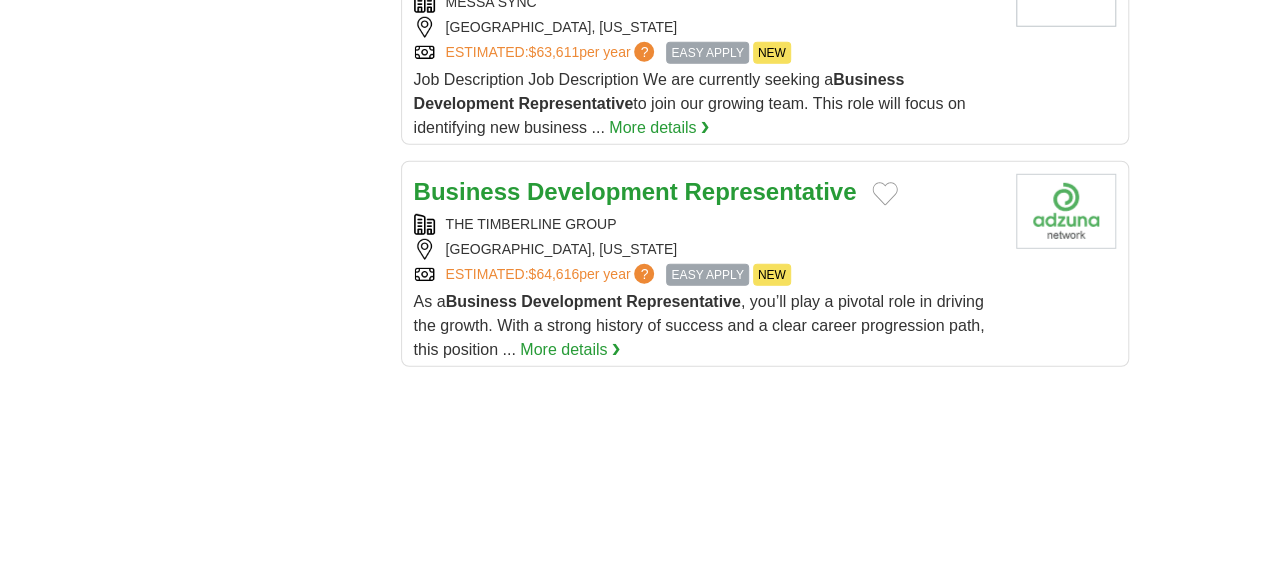 click on "2" at bounding box center (609, 841) 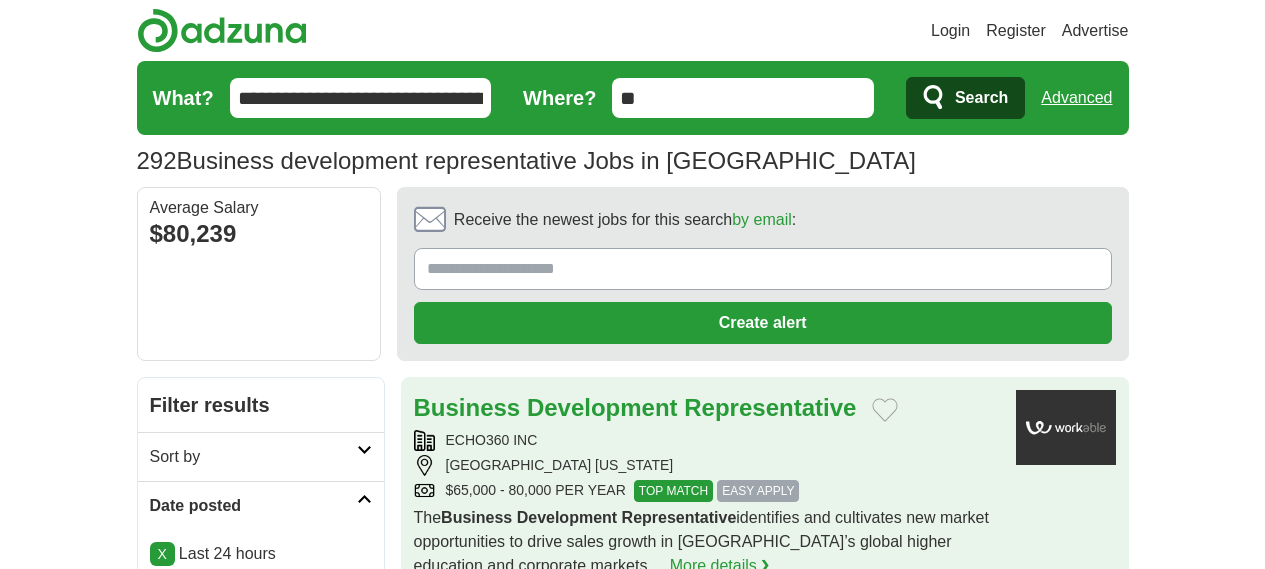 scroll, scrollTop: 0, scrollLeft: 0, axis: both 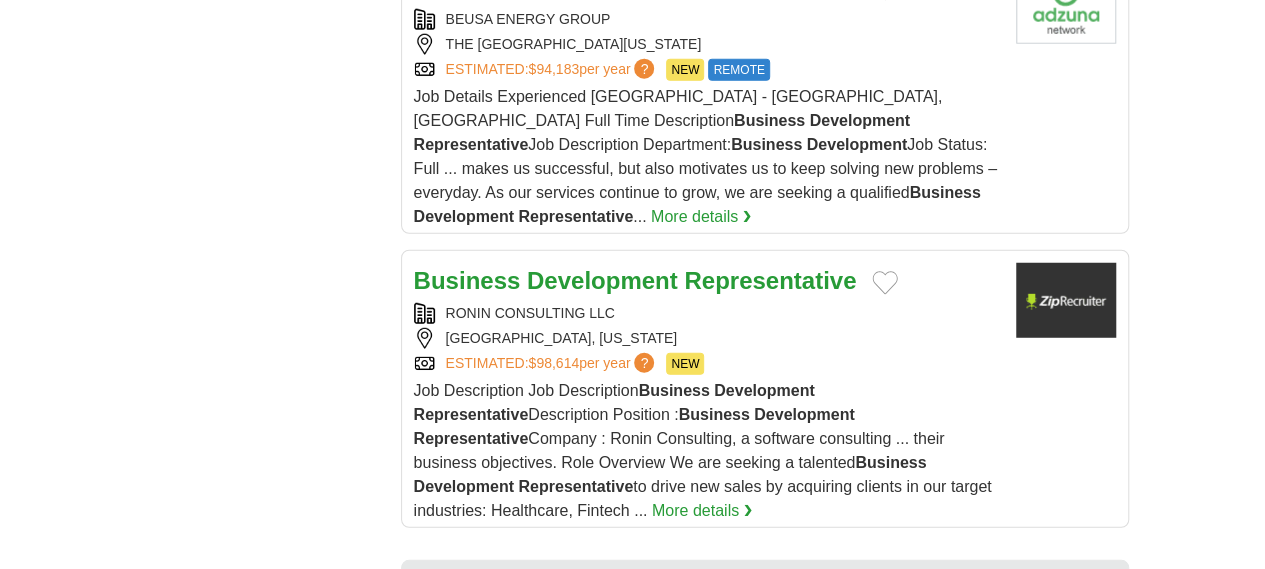 click on "3" at bounding box center (710, 800) 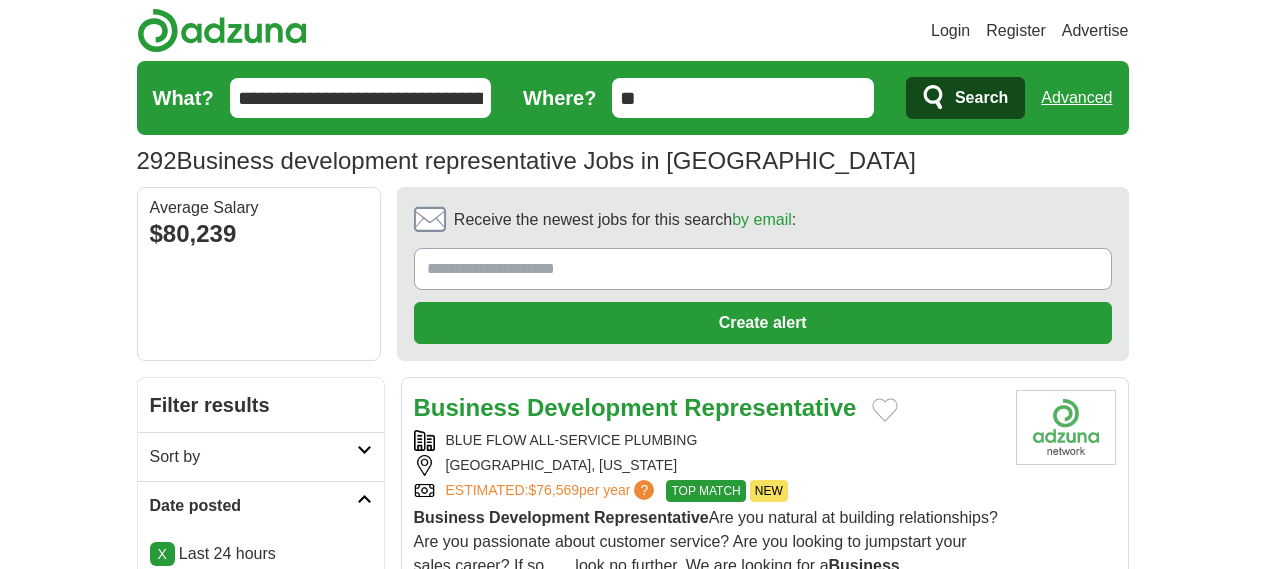 scroll, scrollTop: 0, scrollLeft: 0, axis: both 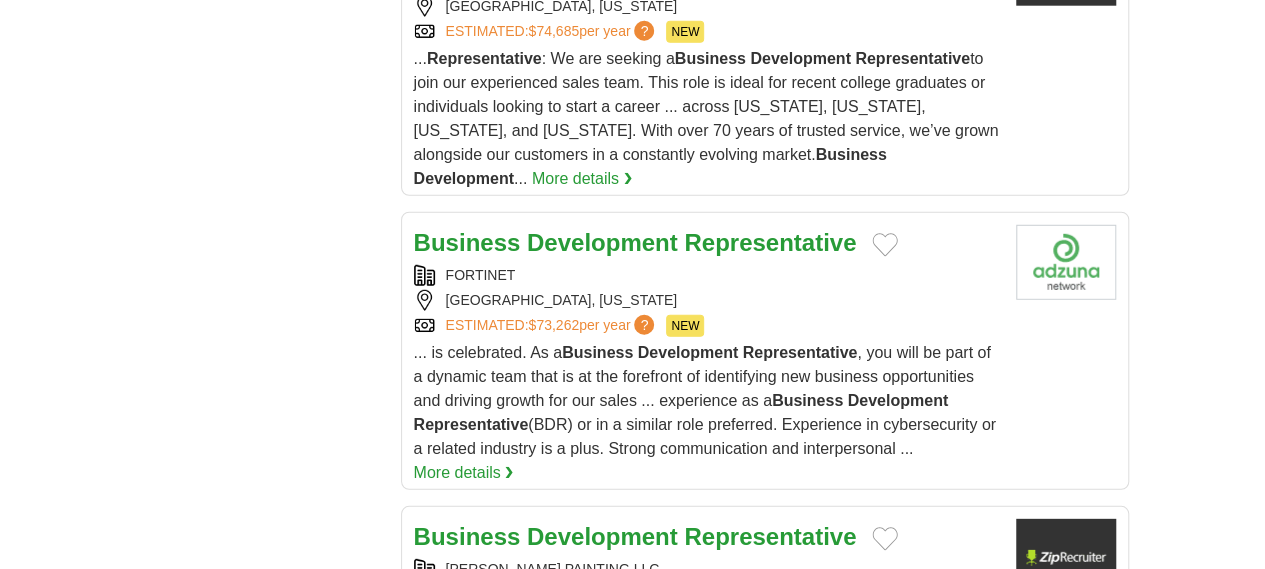 click on "4" at bounding box center (757, 1056) 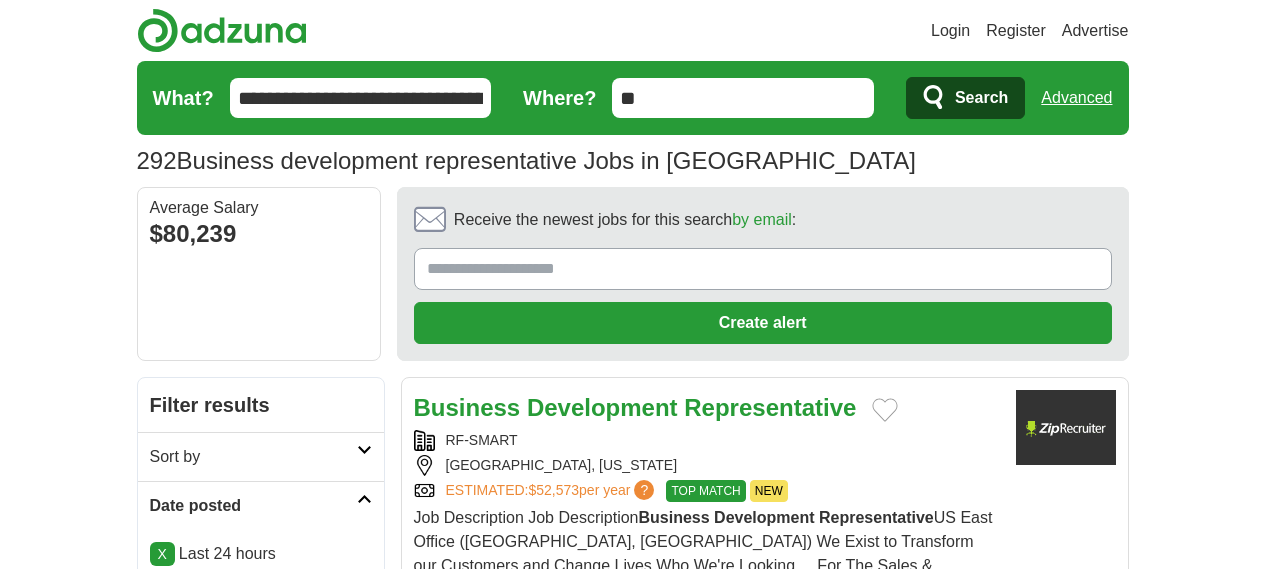 scroll, scrollTop: 0, scrollLeft: 0, axis: both 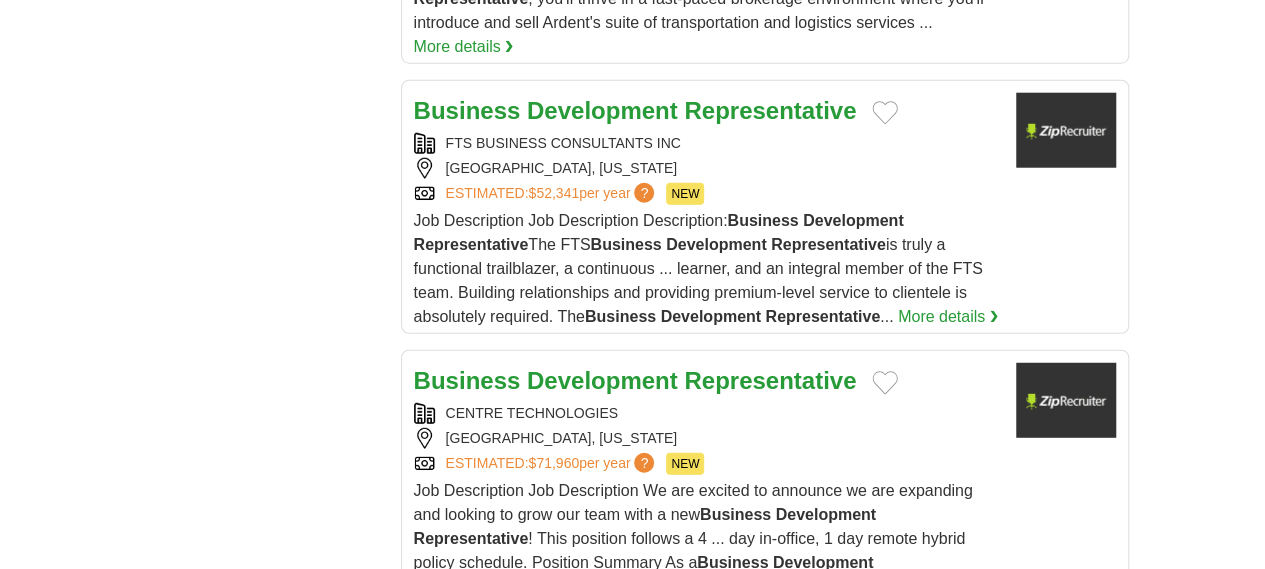 click on "5" at bounding box center (804, 1194) 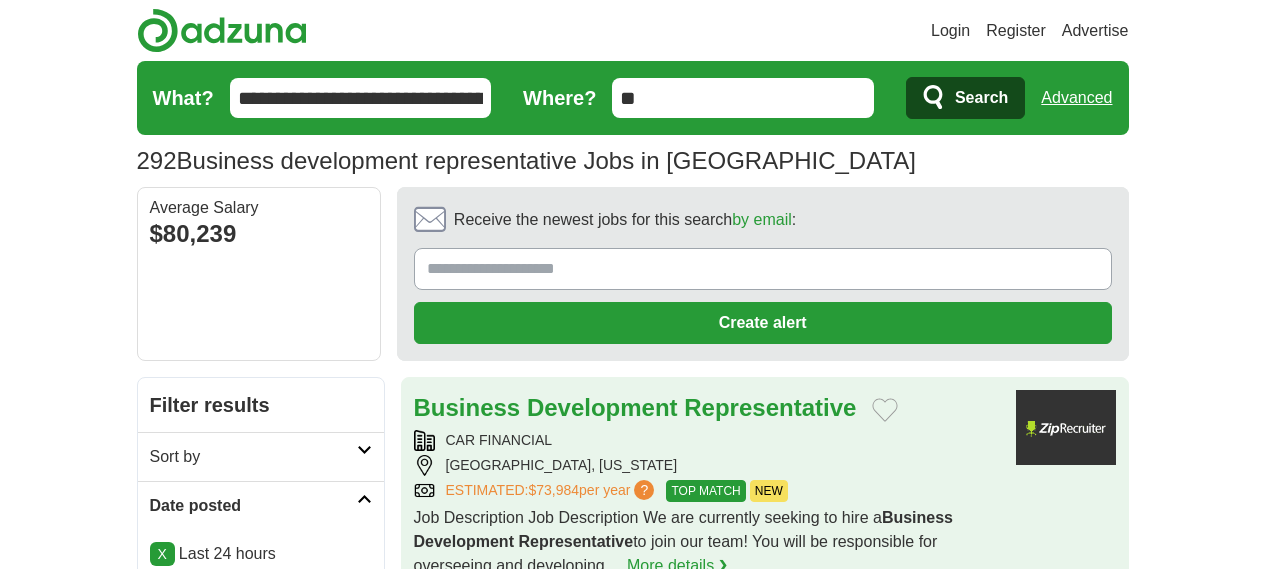 scroll, scrollTop: 0, scrollLeft: 0, axis: both 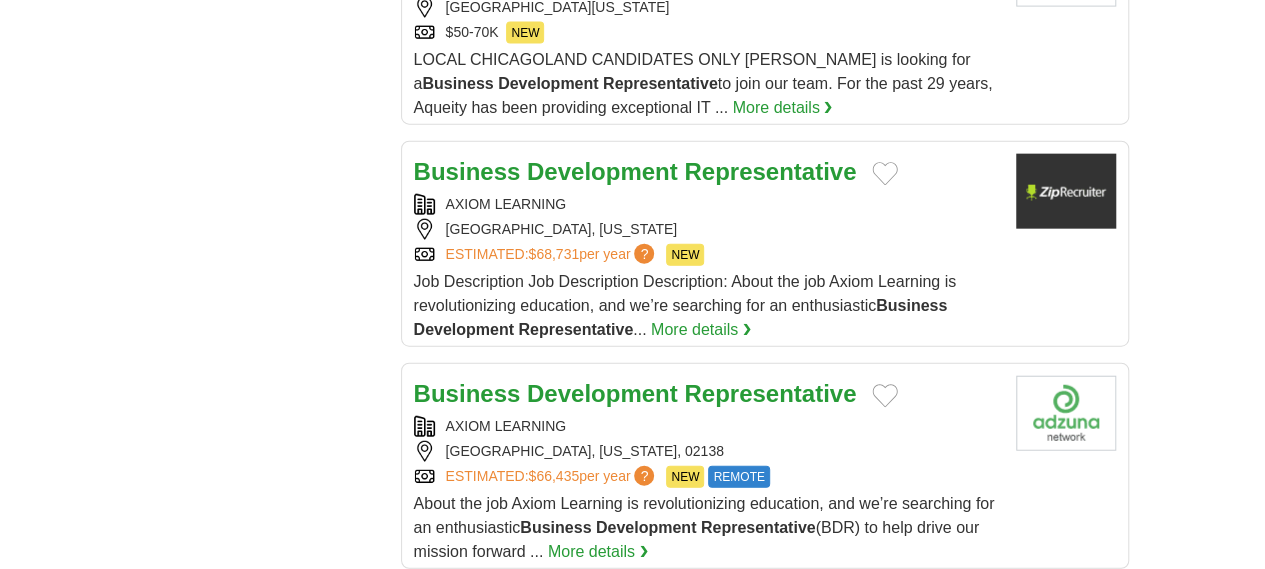 click on "❮ previous
1
2
3
4
5
6
7
8                 next ❯" at bounding box center [765, 841] 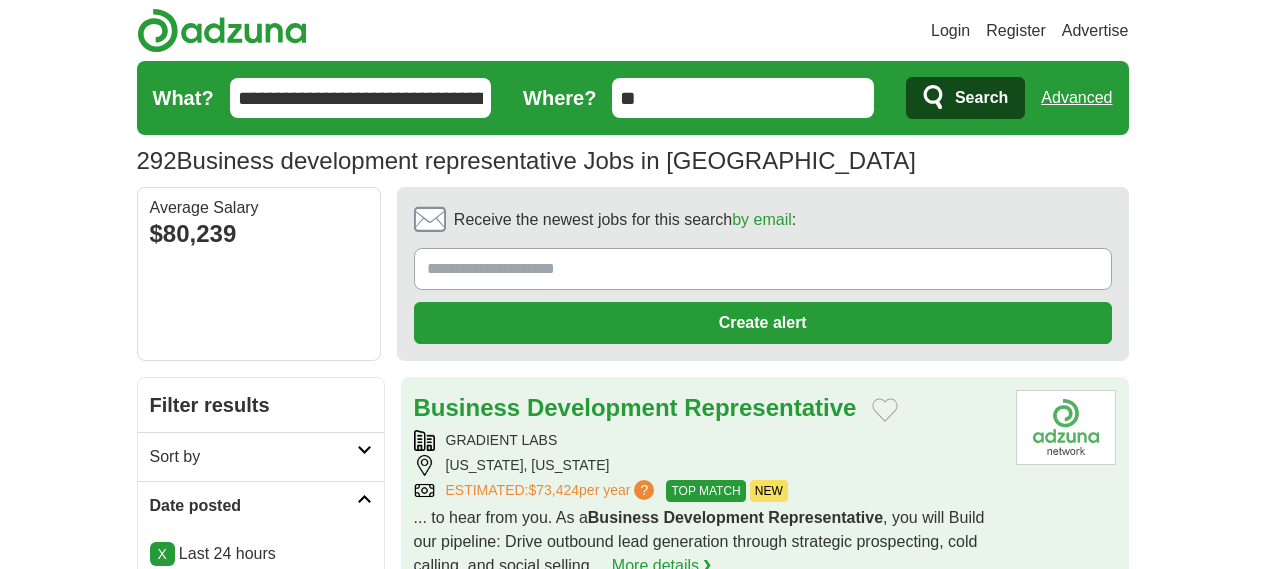 scroll, scrollTop: 0, scrollLeft: 0, axis: both 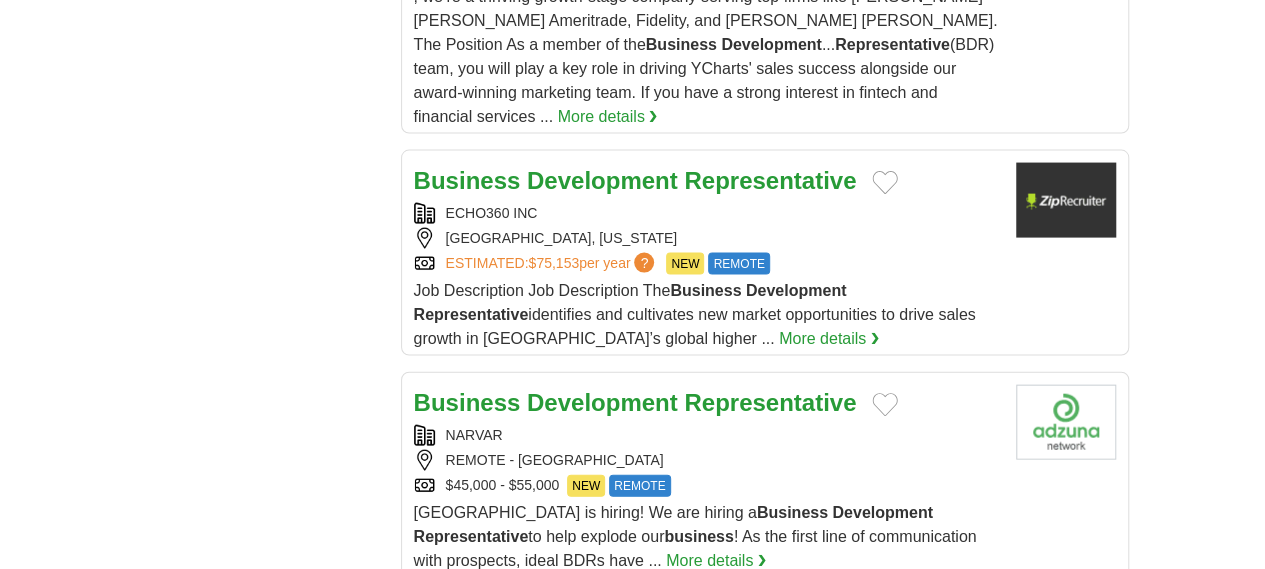 drag, startPoint x: 1279, startPoint y: 73, endPoint x: 1156, endPoint y: 425, distance: 372.87128 